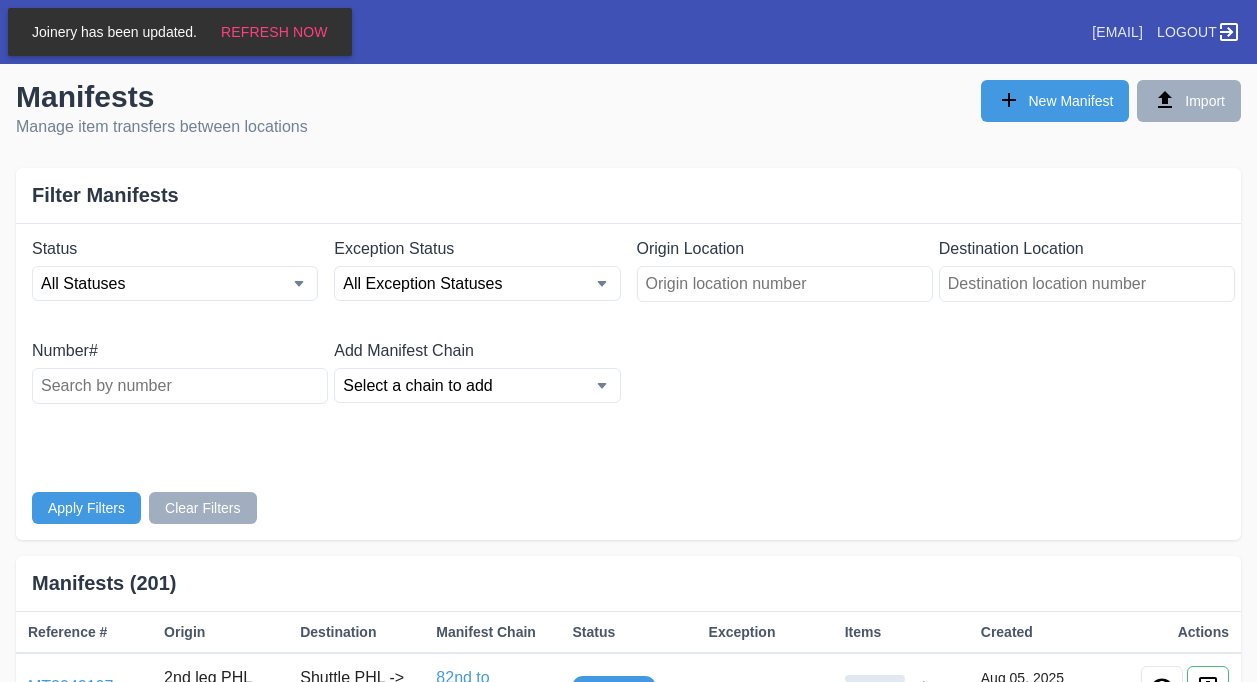 scroll, scrollTop: 500, scrollLeft: 0, axis: vertical 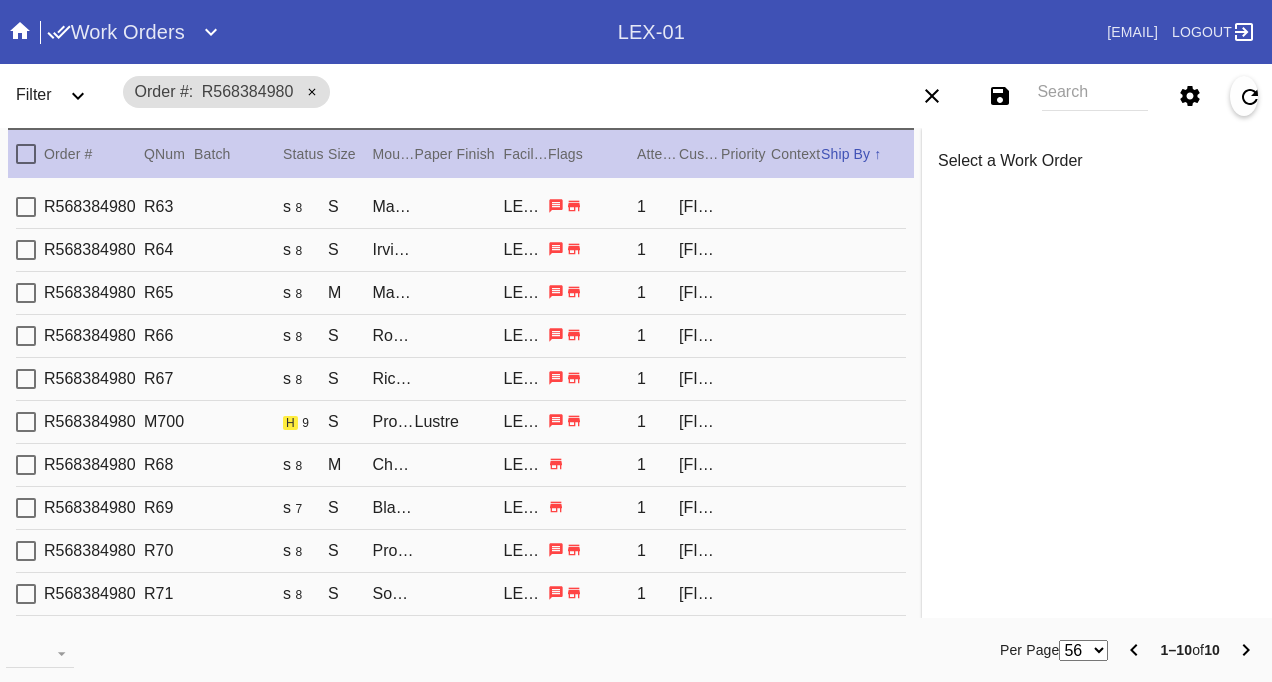 click 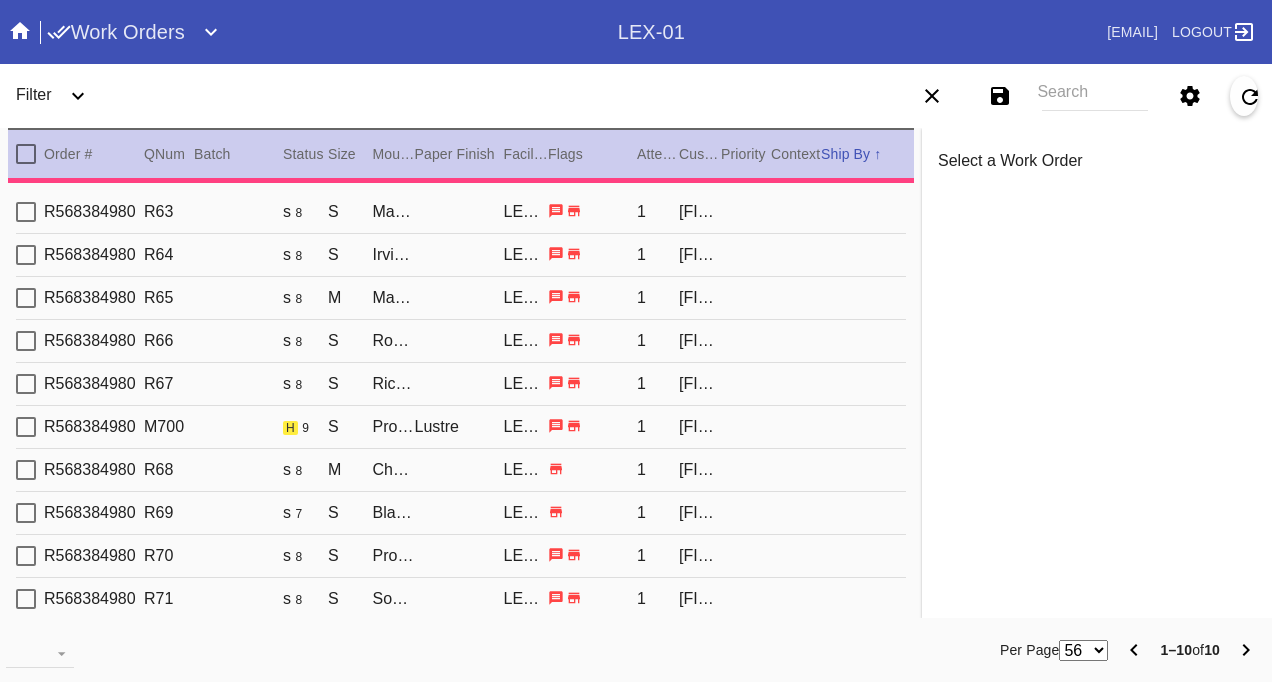 click on "Filter" at bounding box center [60, 96] 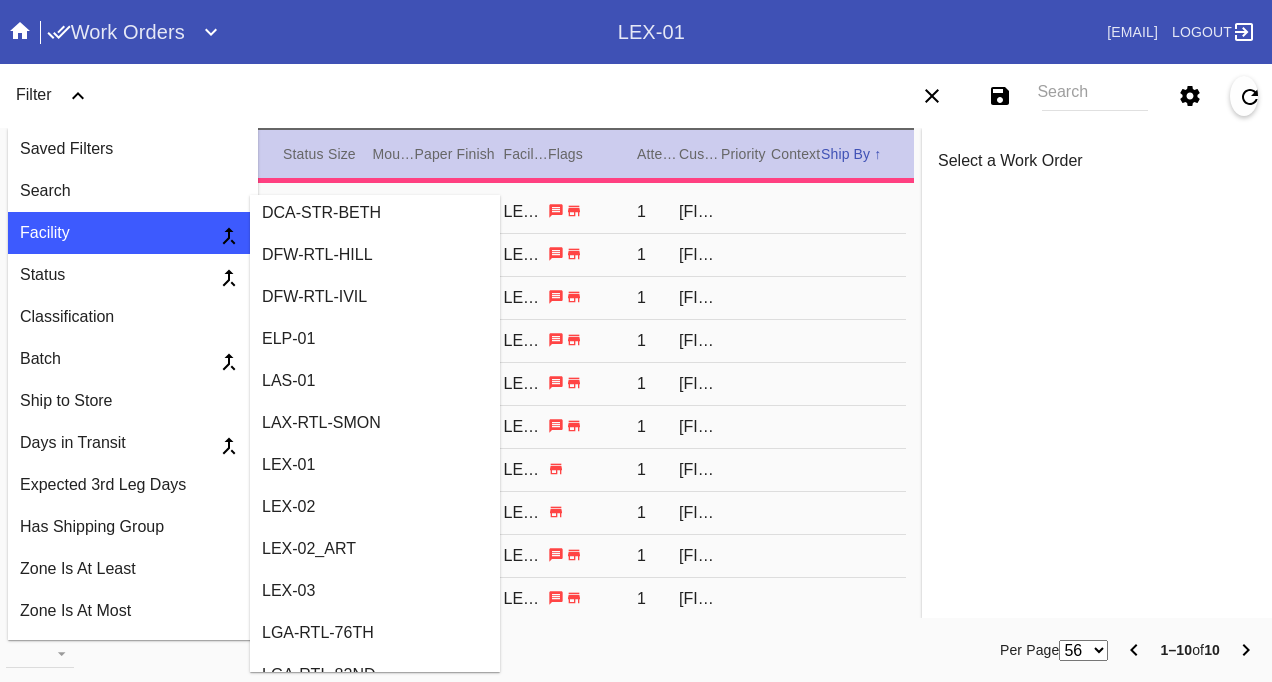scroll, scrollTop: 1100, scrollLeft: 0, axis: vertical 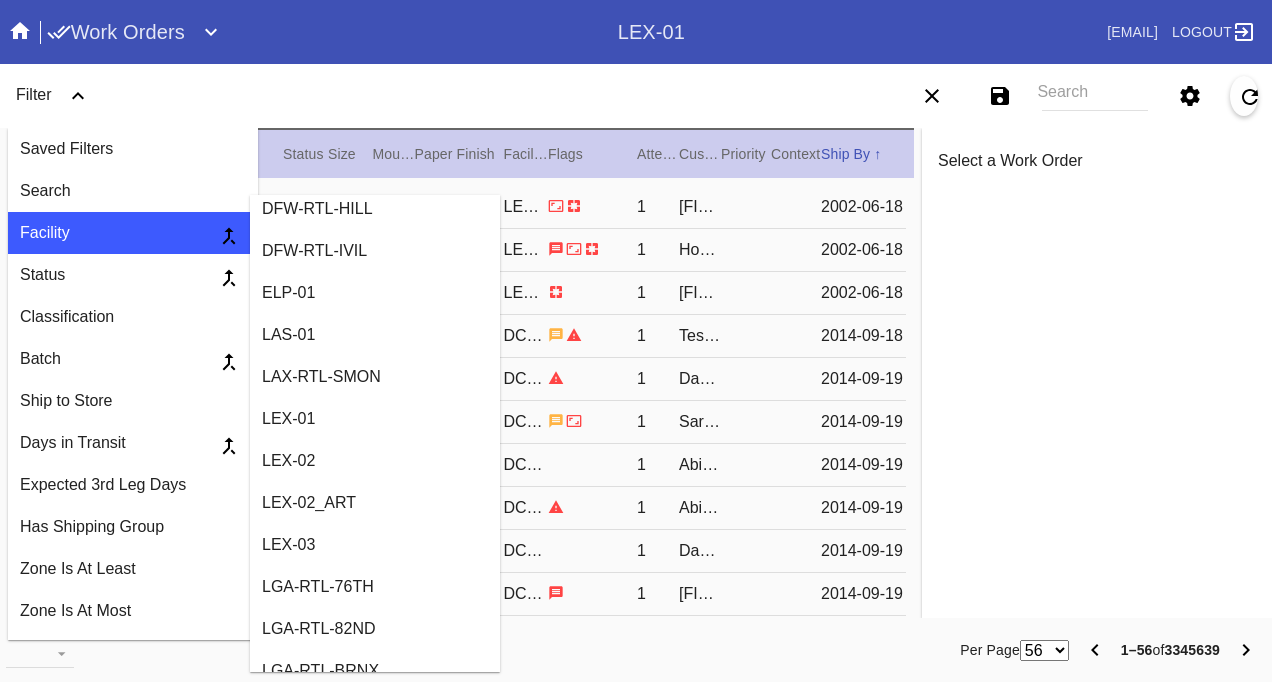 click on "LEX-01" at bounding box center [375, 419] 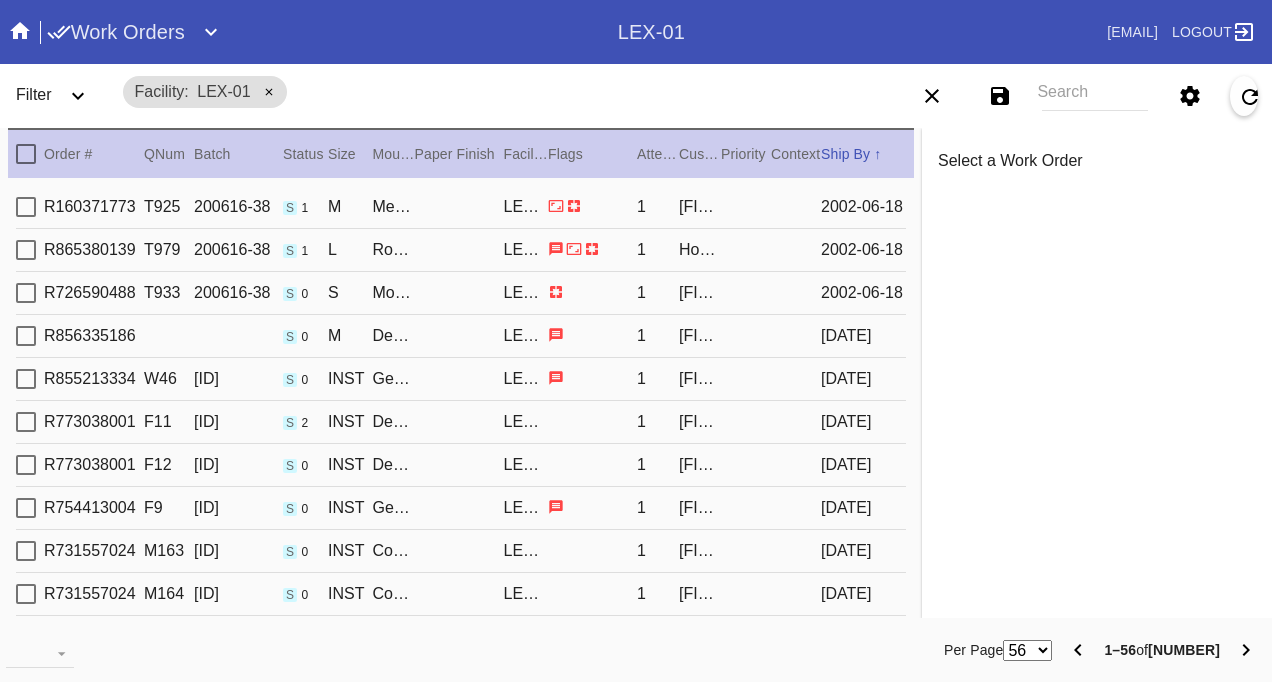 click on "Filter" at bounding box center (34, 94) 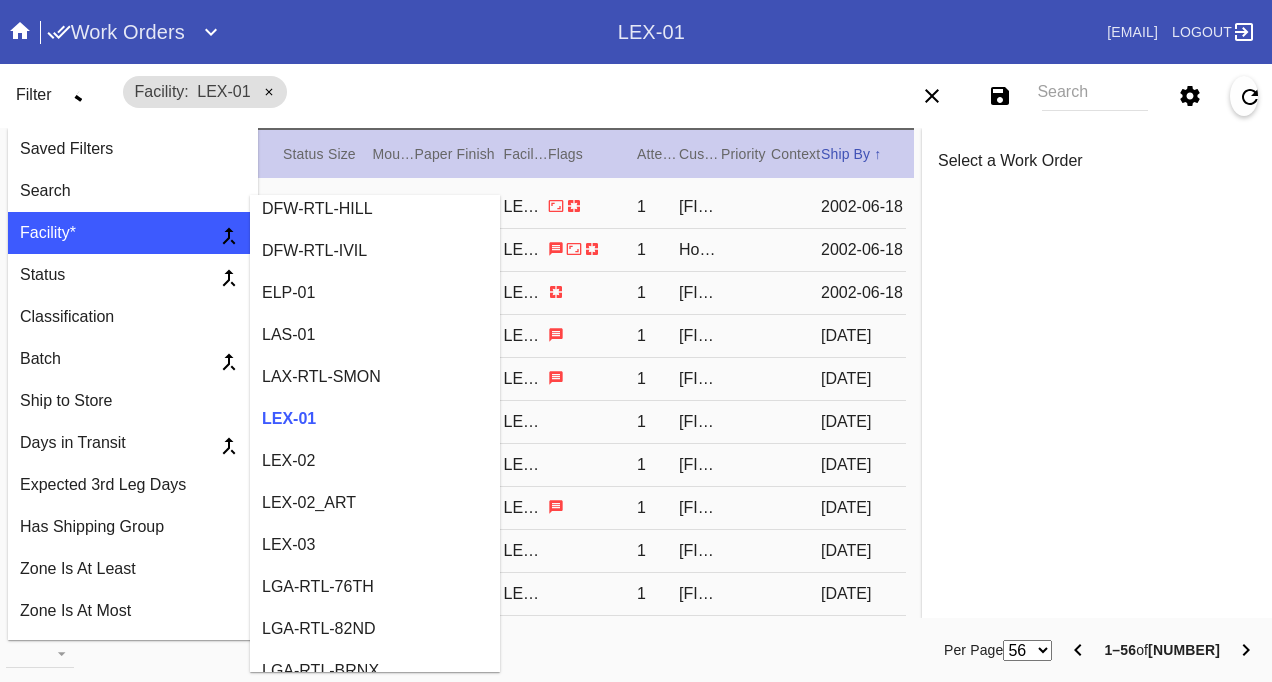 scroll, scrollTop: 0, scrollLeft: 0, axis: both 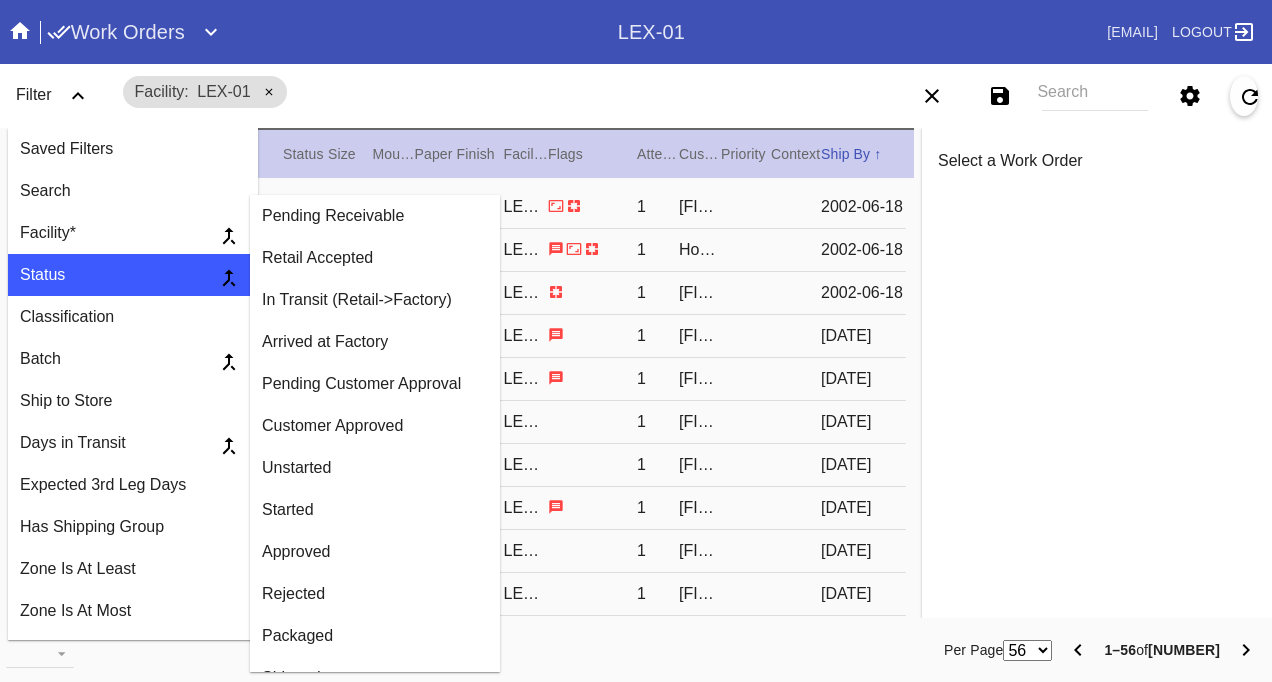 click on "In Transit (Retail->Factory)" at bounding box center [375, 300] 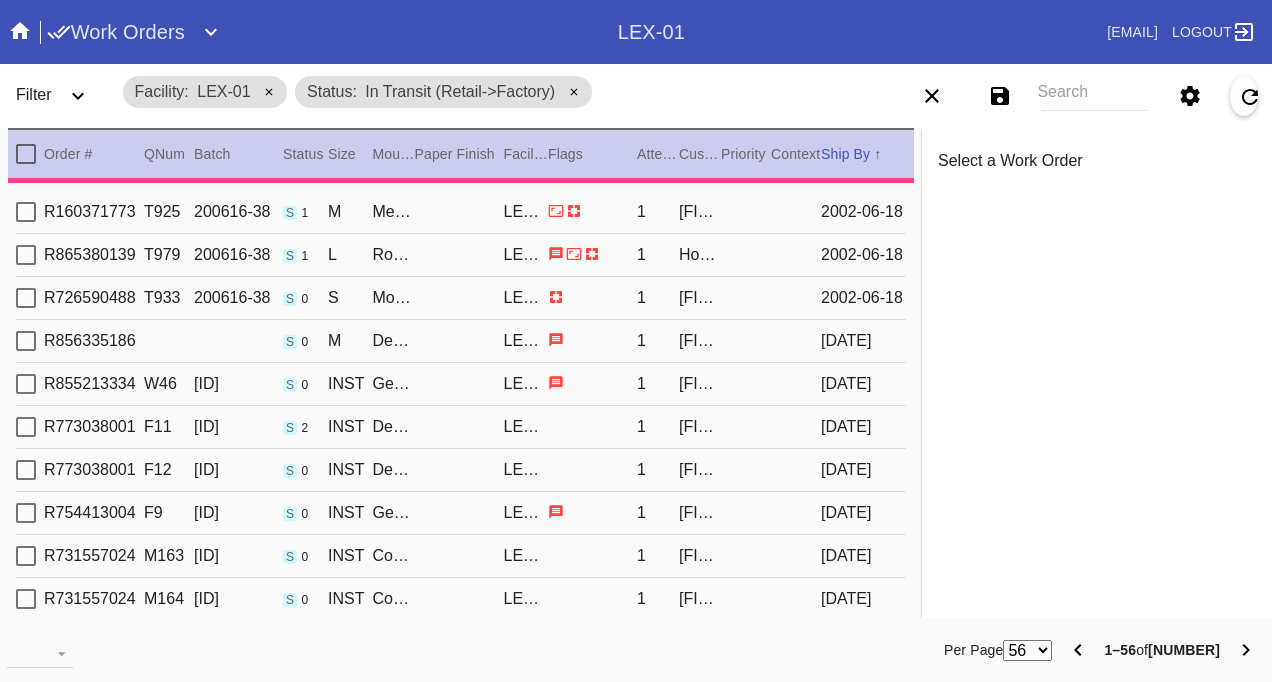 click on "Filter" at bounding box center (34, 94) 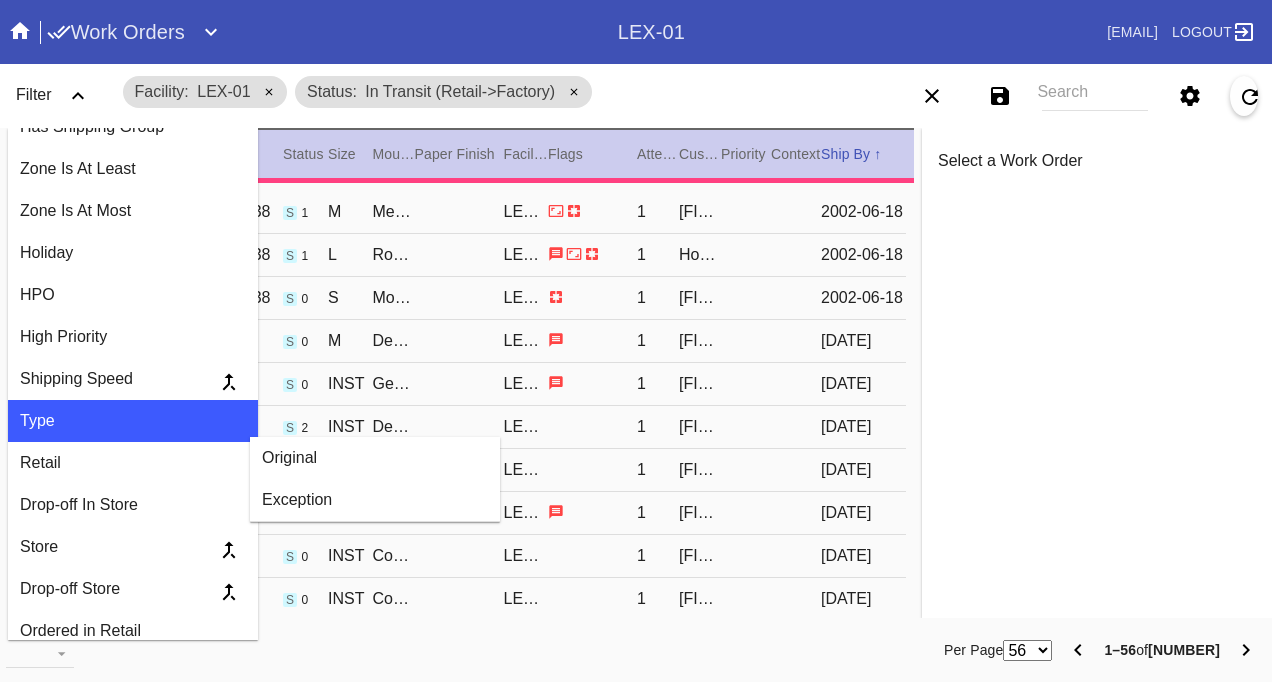 scroll, scrollTop: 500, scrollLeft: 0, axis: vertical 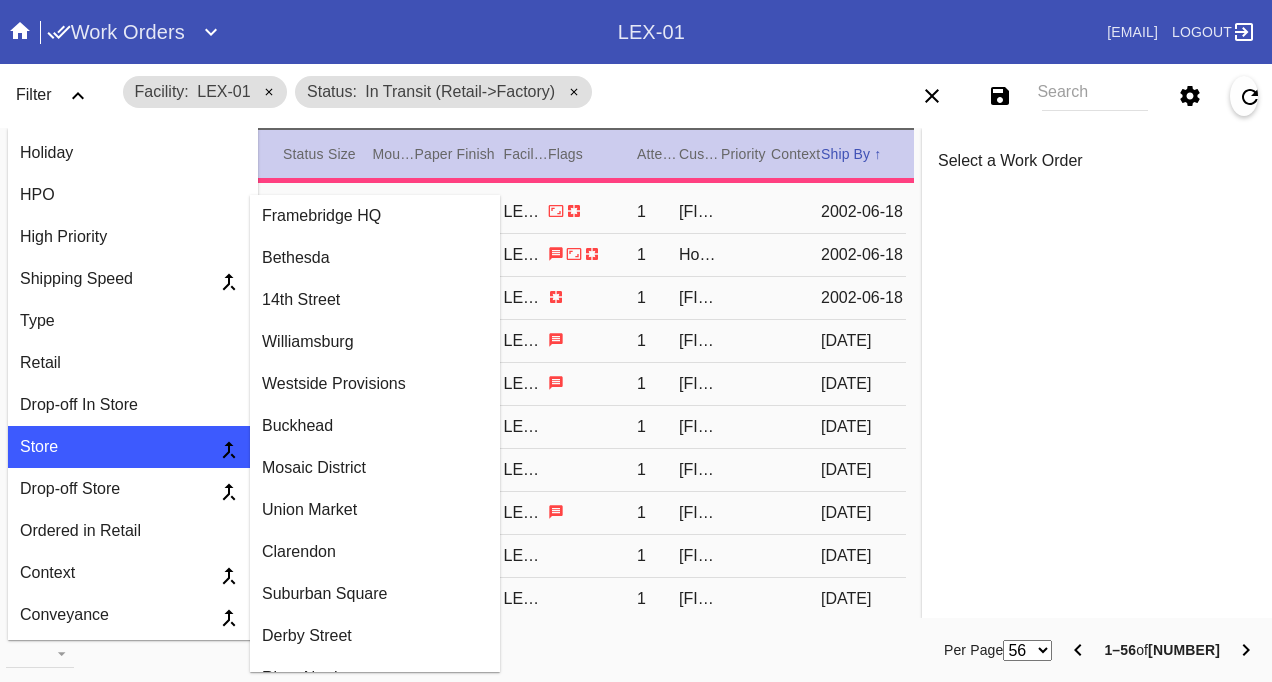 click on "Suburban Square" at bounding box center (375, 594) 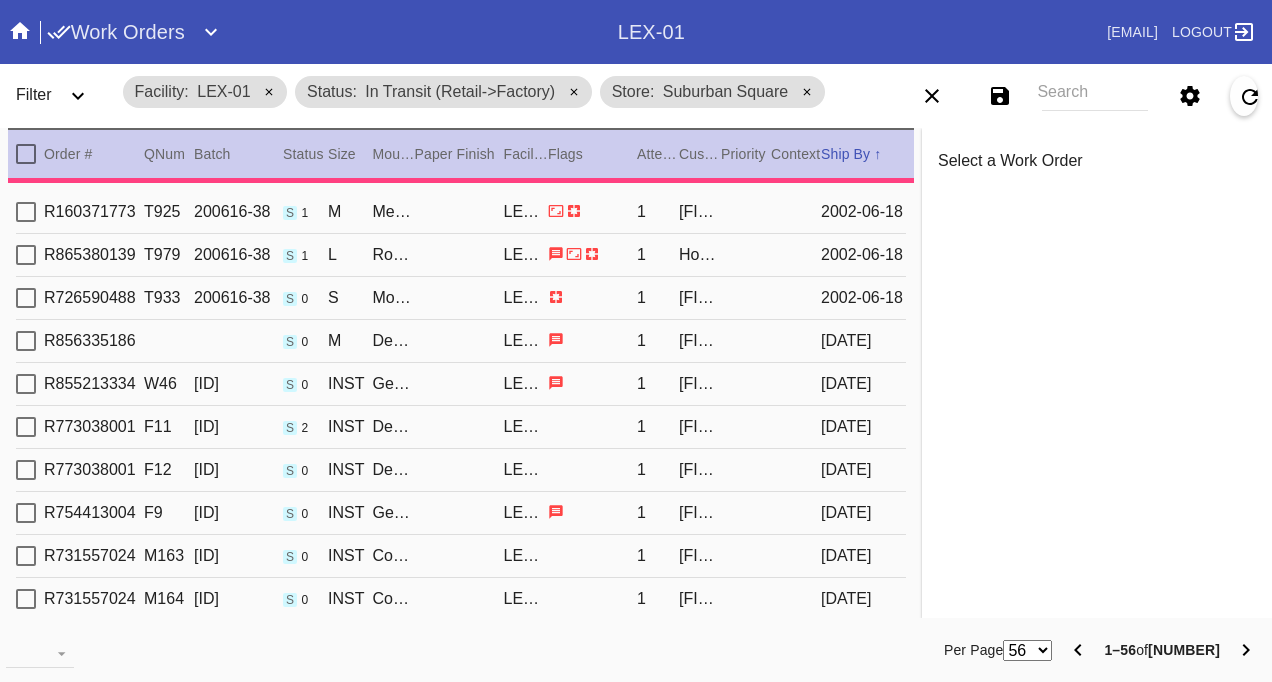 click on "Filter" at bounding box center (34, 94) 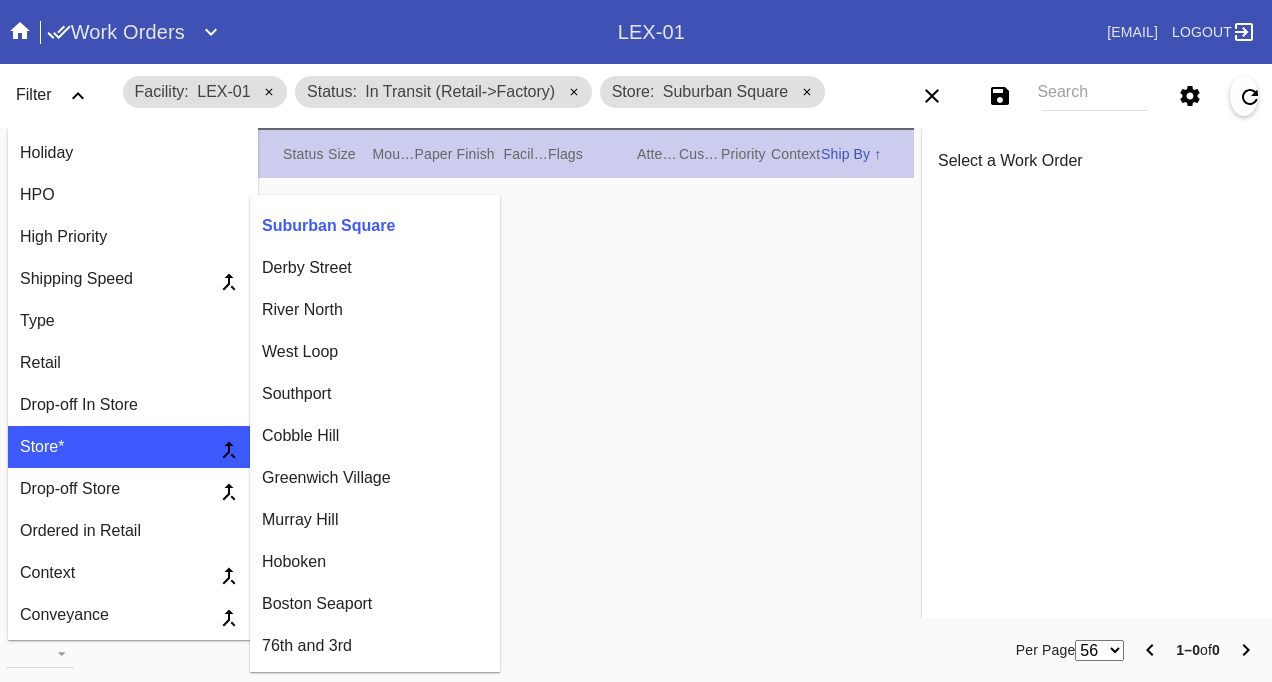 scroll, scrollTop: 400, scrollLeft: 0, axis: vertical 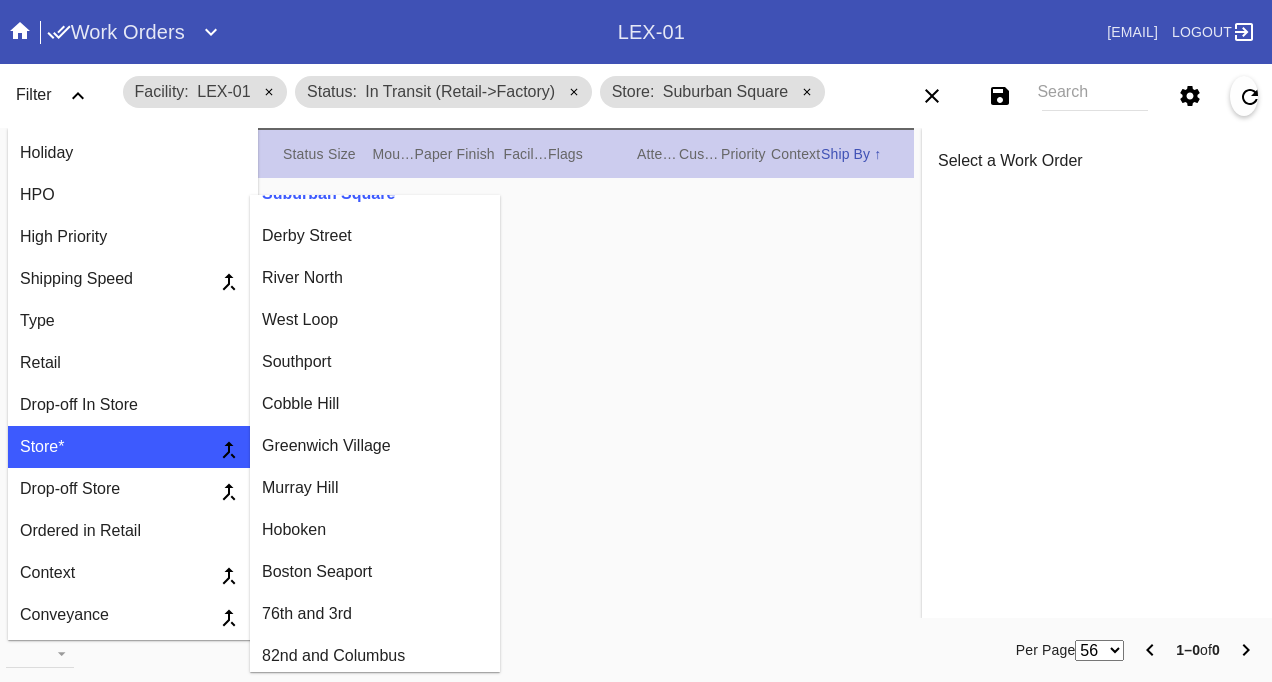 click on "Greenwich Village" at bounding box center [375, 446] 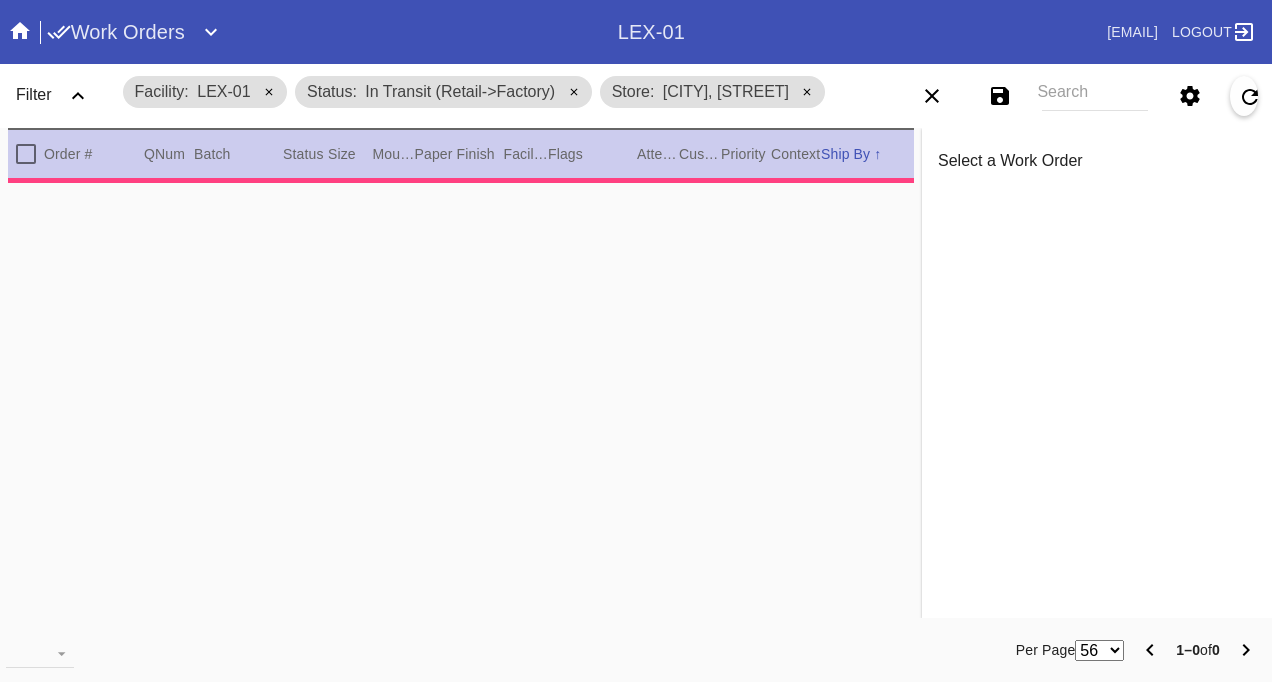 type on "1.5" 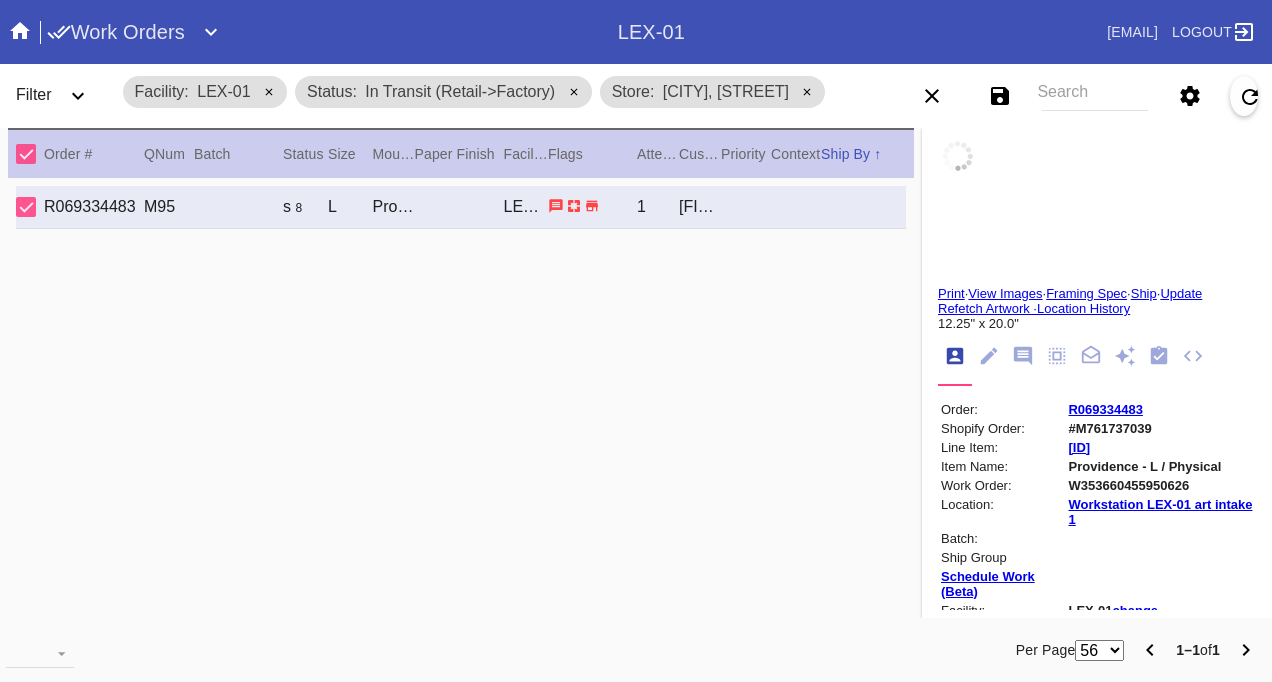 click on "Filter" at bounding box center [34, 94] 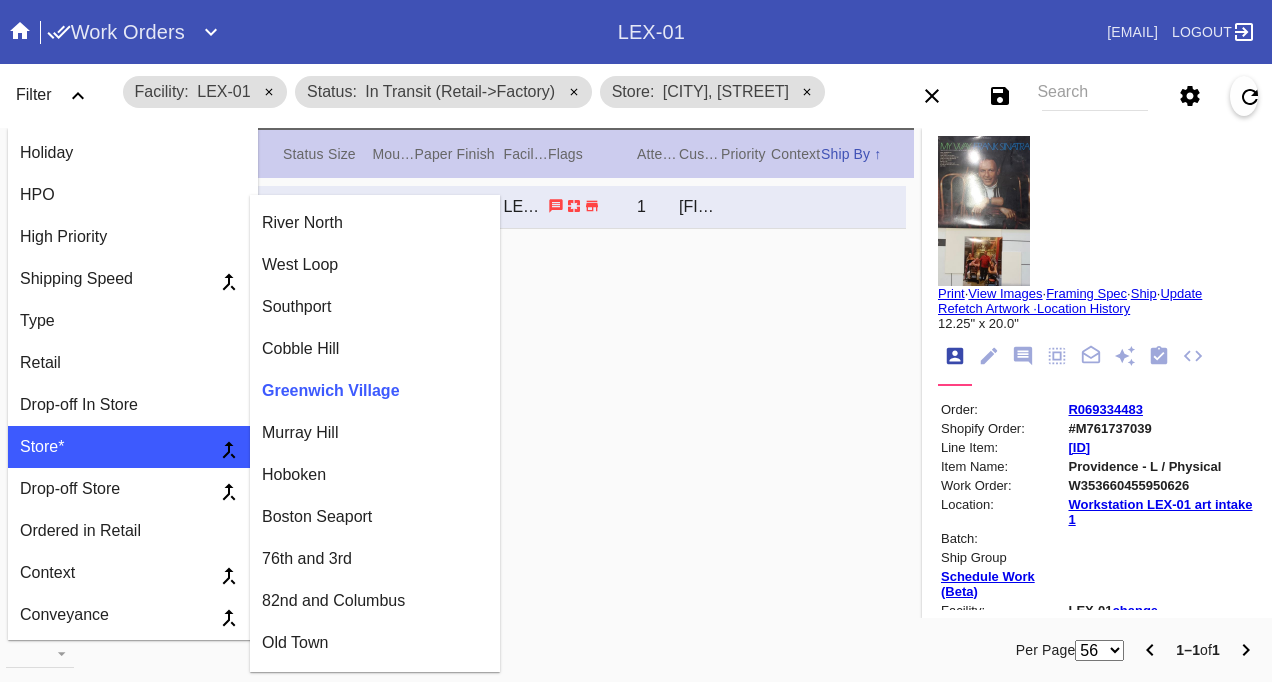 scroll, scrollTop: 500, scrollLeft: 0, axis: vertical 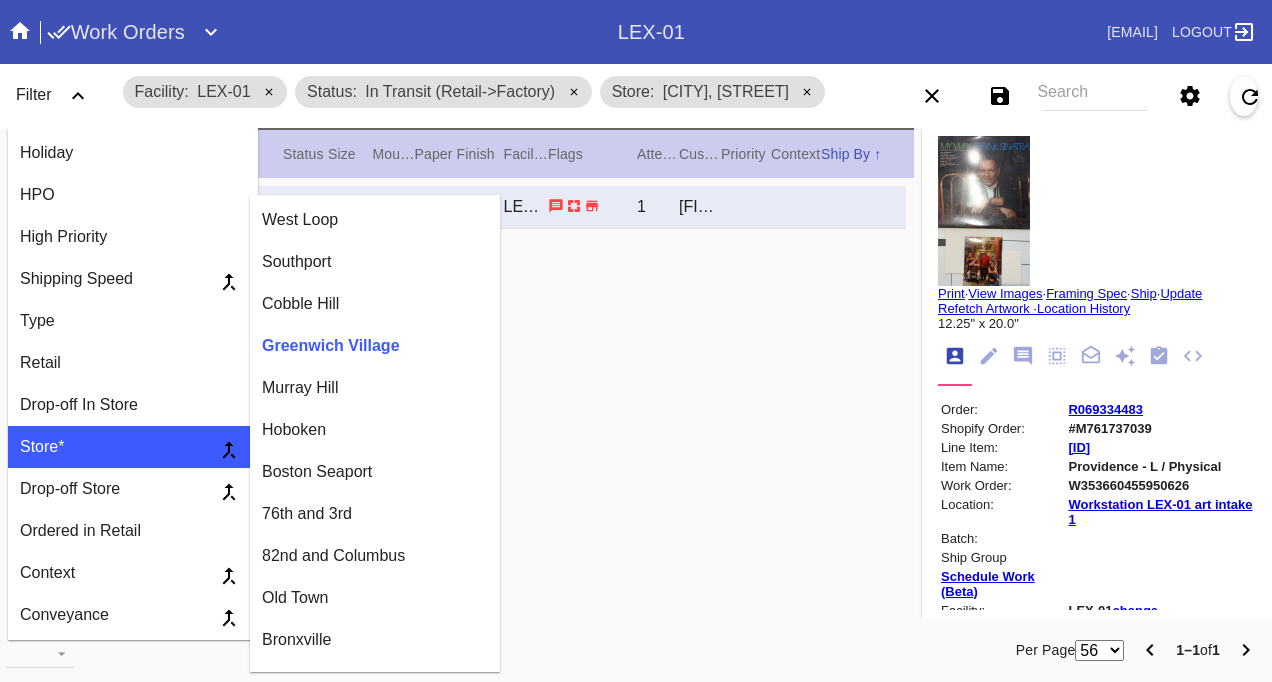 click on "76th and 3rd" at bounding box center [375, 514] 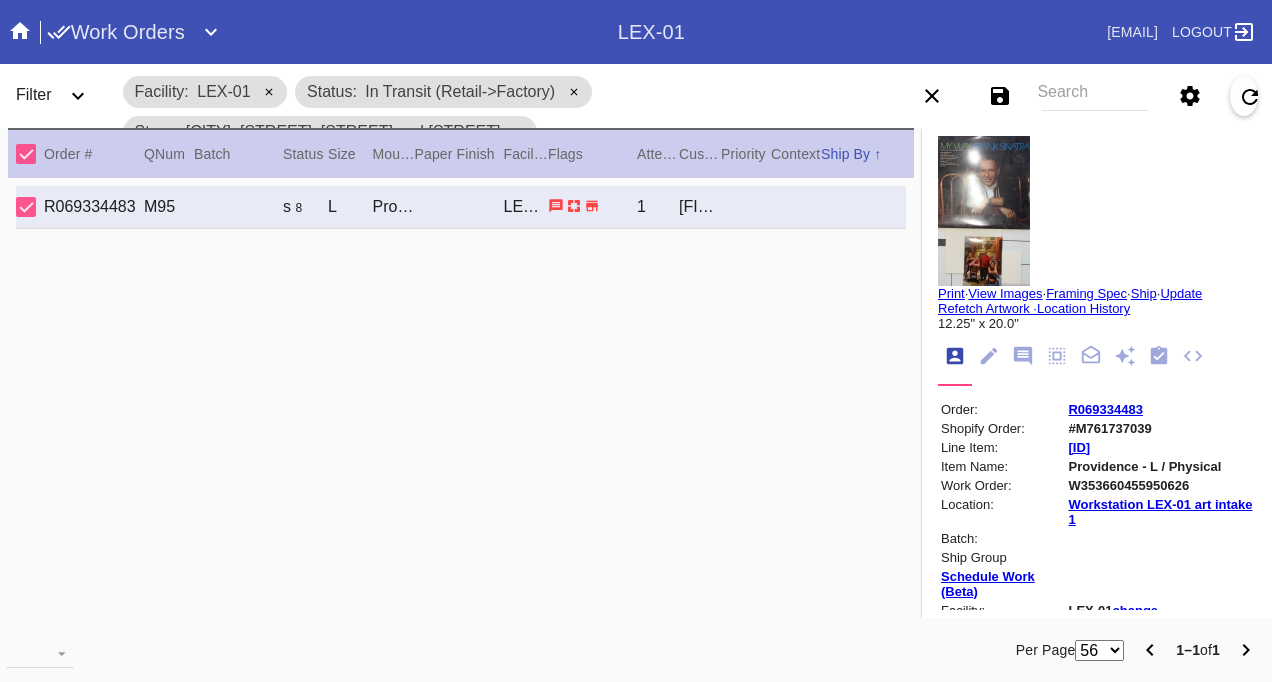 click on "Filter" at bounding box center [60, 96] 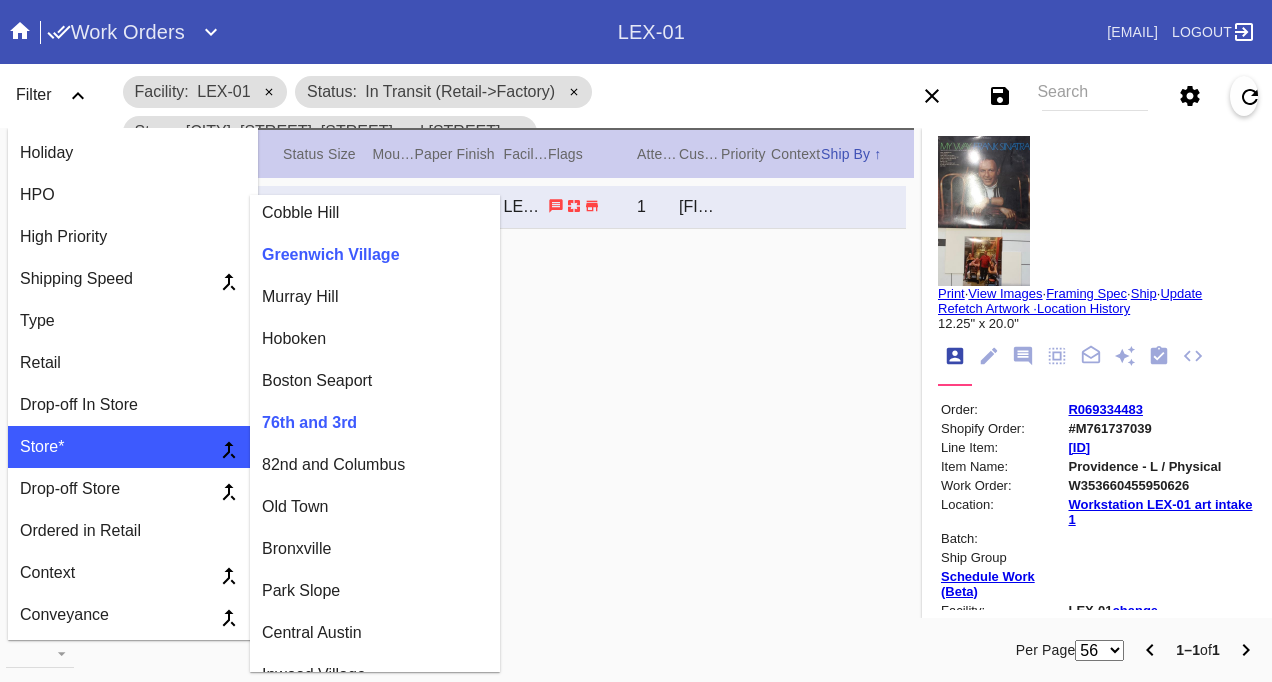 scroll, scrollTop: 700, scrollLeft: 0, axis: vertical 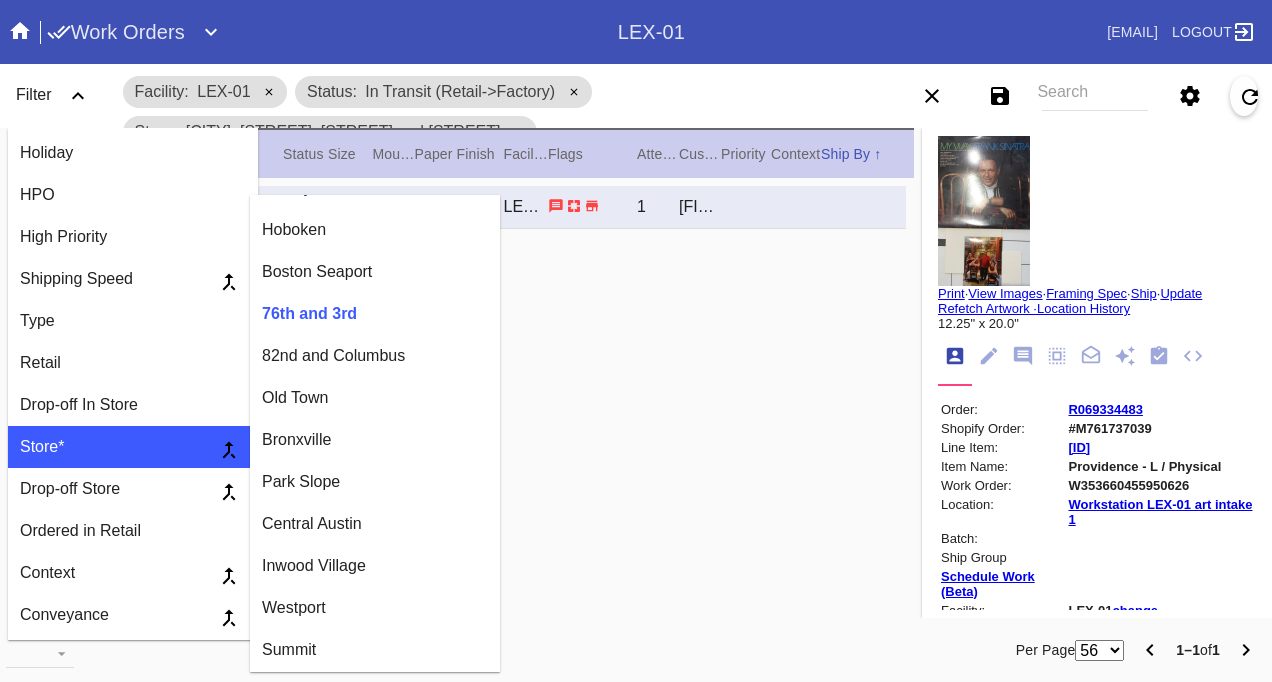 click on "82nd and Columbus" at bounding box center [375, 356] 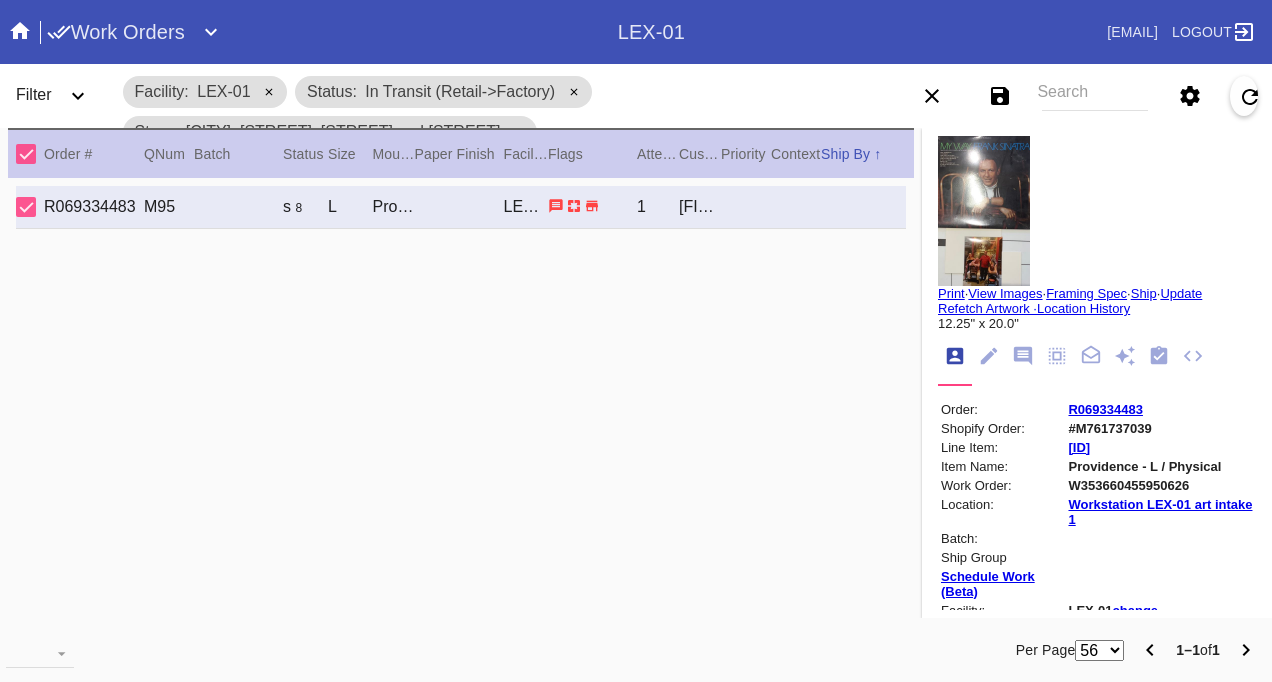 click on "Filter" at bounding box center (34, 94) 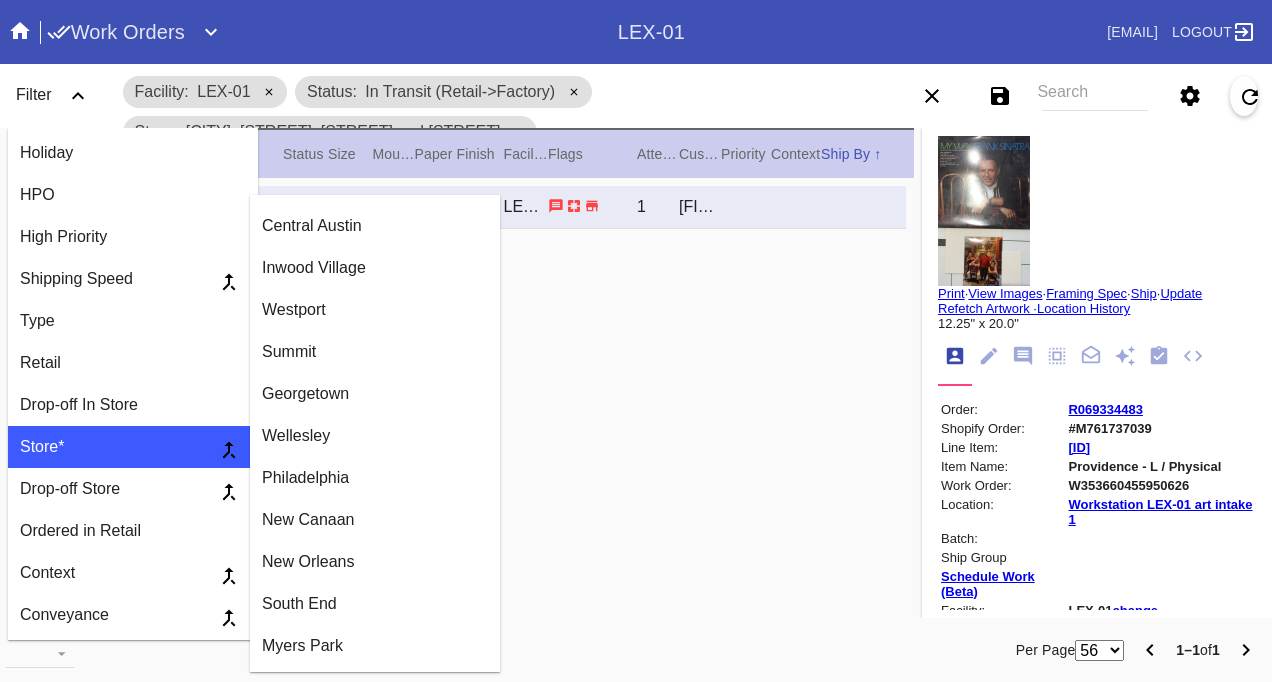 scroll, scrollTop: 1000, scrollLeft: 0, axis: vertical 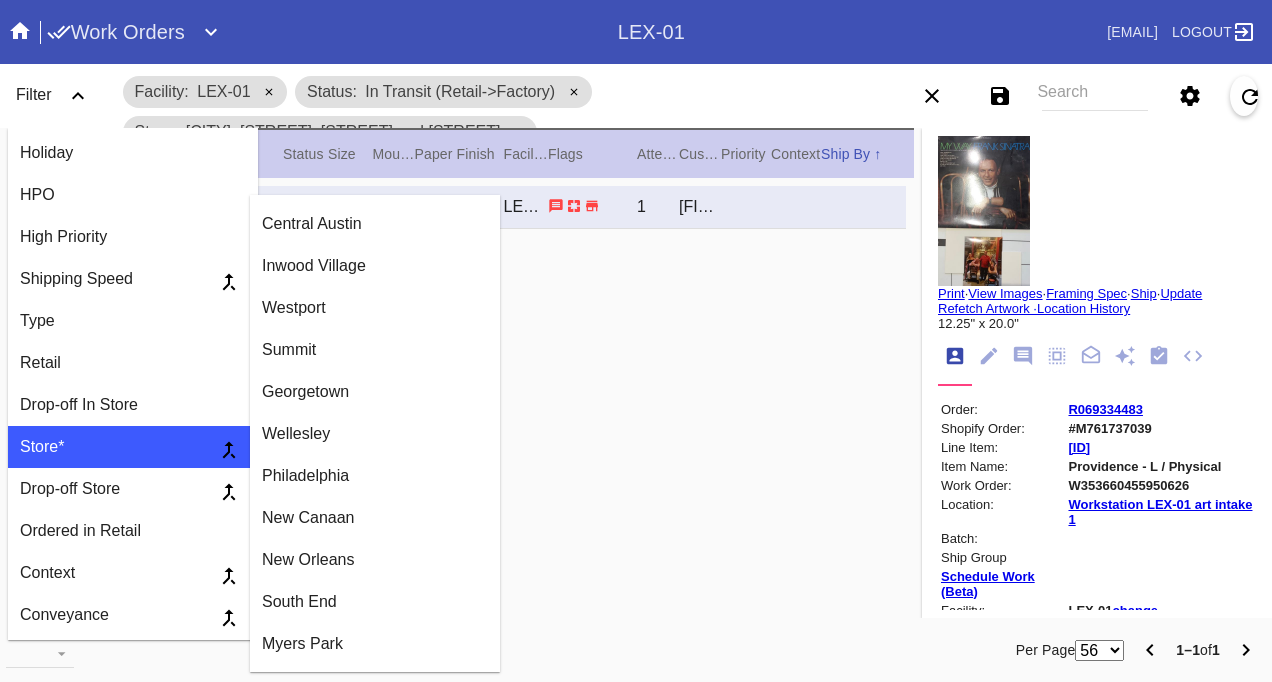 click on "Philadelphia" at bounding box center (375, 476) 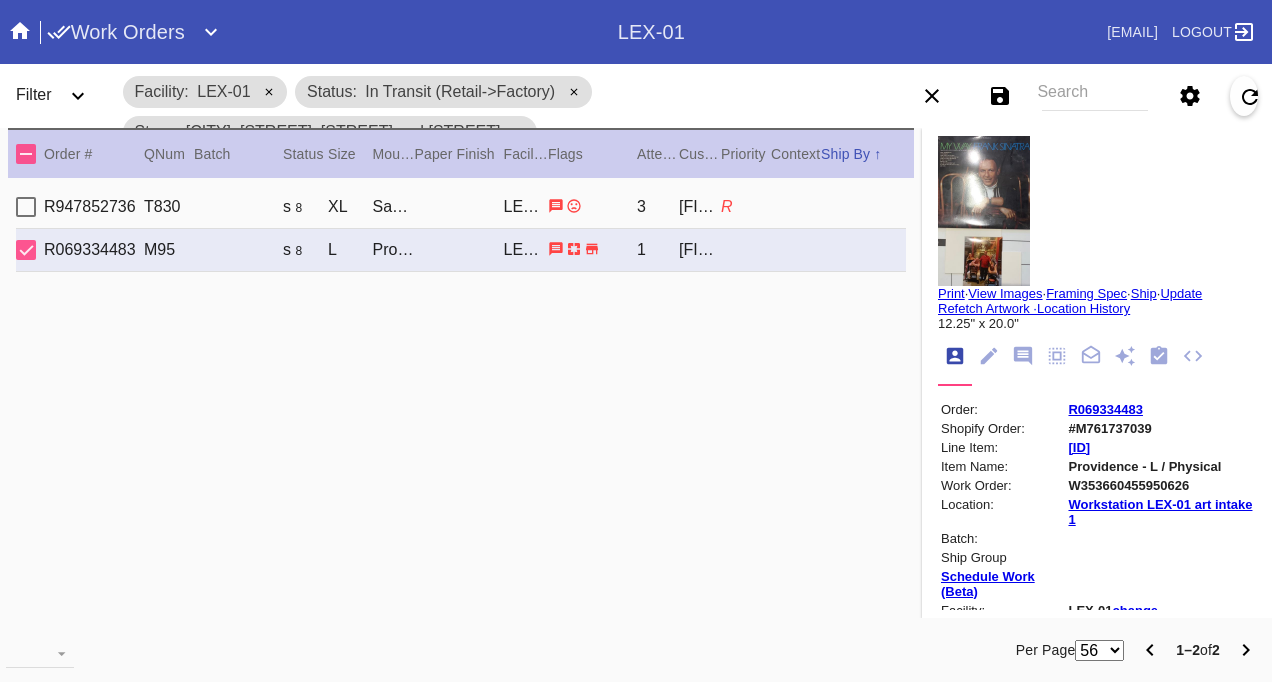 click on "Filter" at bounding box center (34, 94) 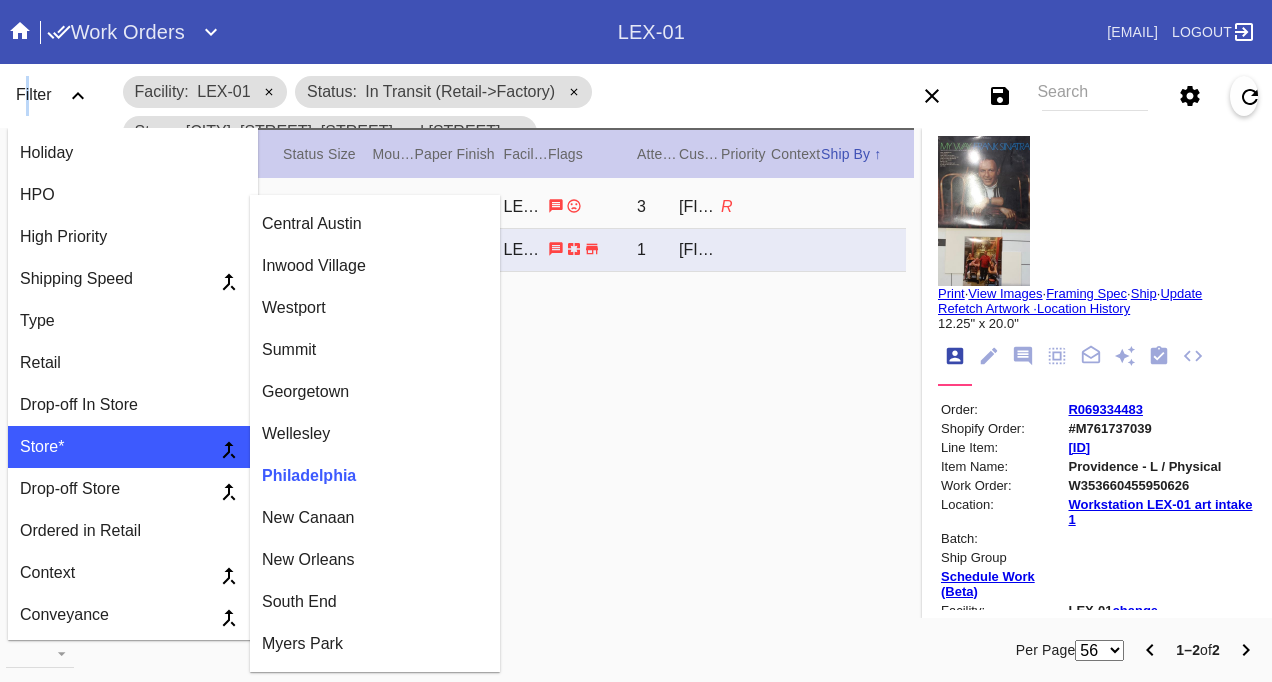 scroll, scrollTop: 1100, scrollLeft: 0, axis: vertical 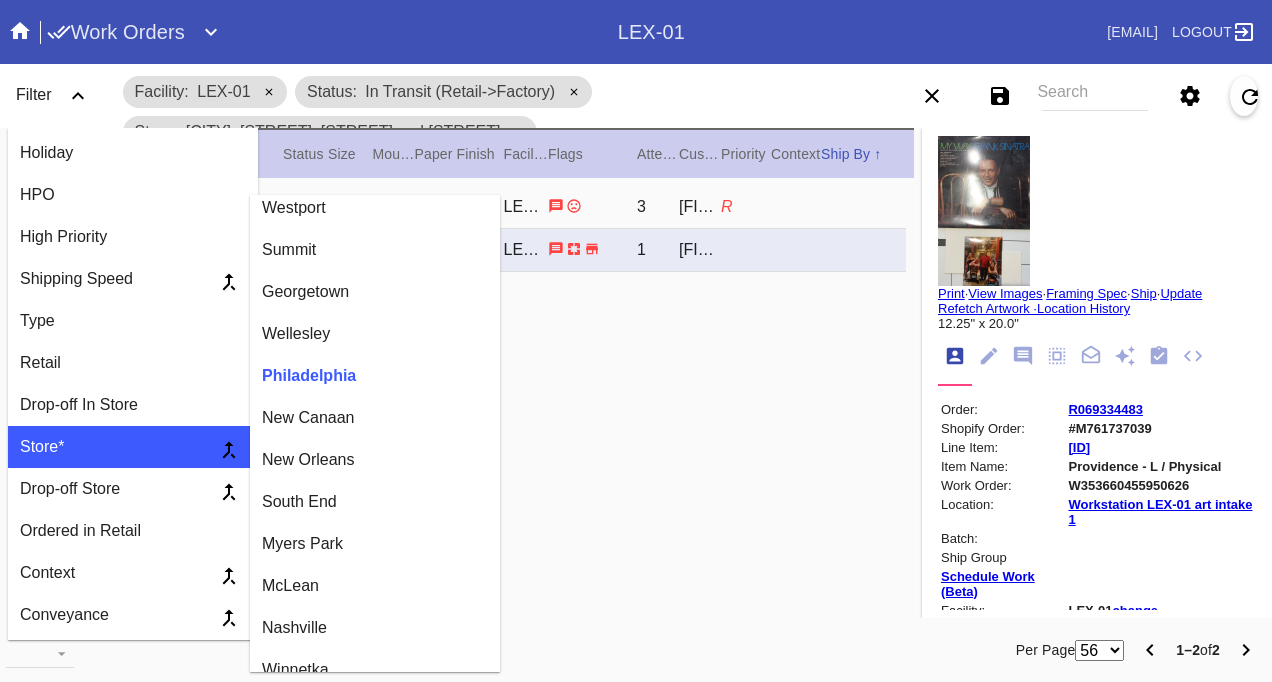 click on "New Canaan" at bounding box center [375, 418] 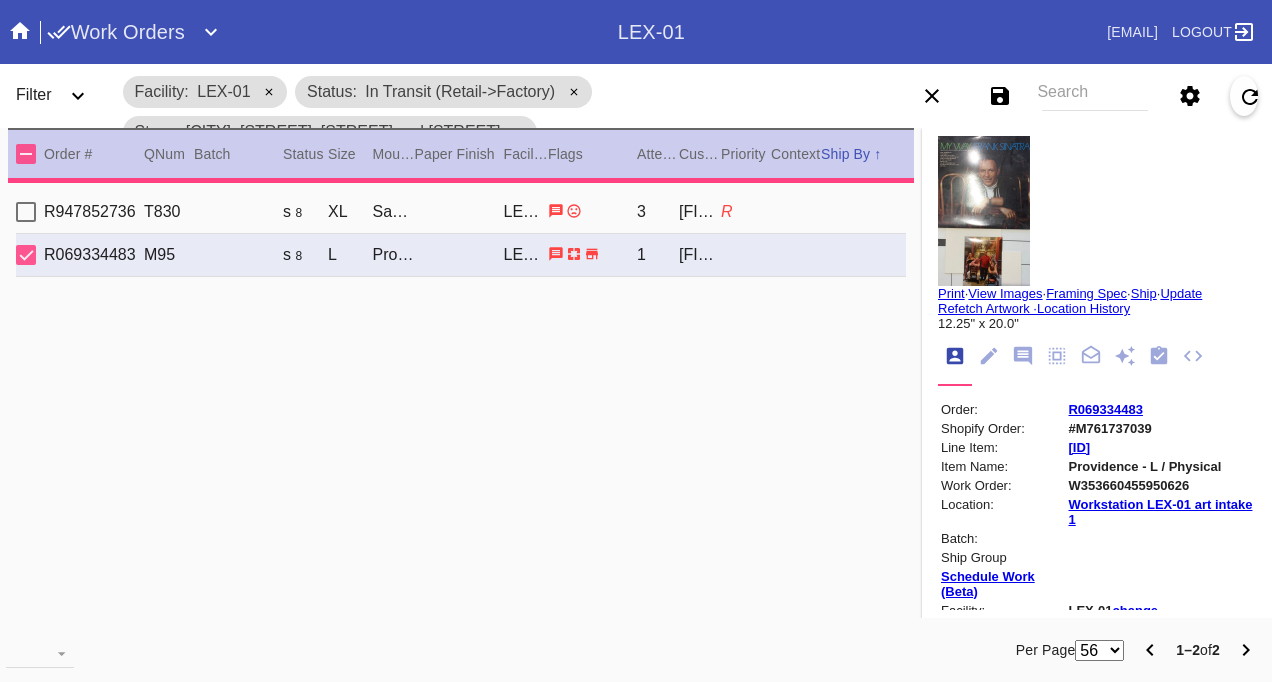 drag, startPoint x: 25, startPoint y: 92, endPoint x: 26, endPoint y: 102, distance: 10.049875 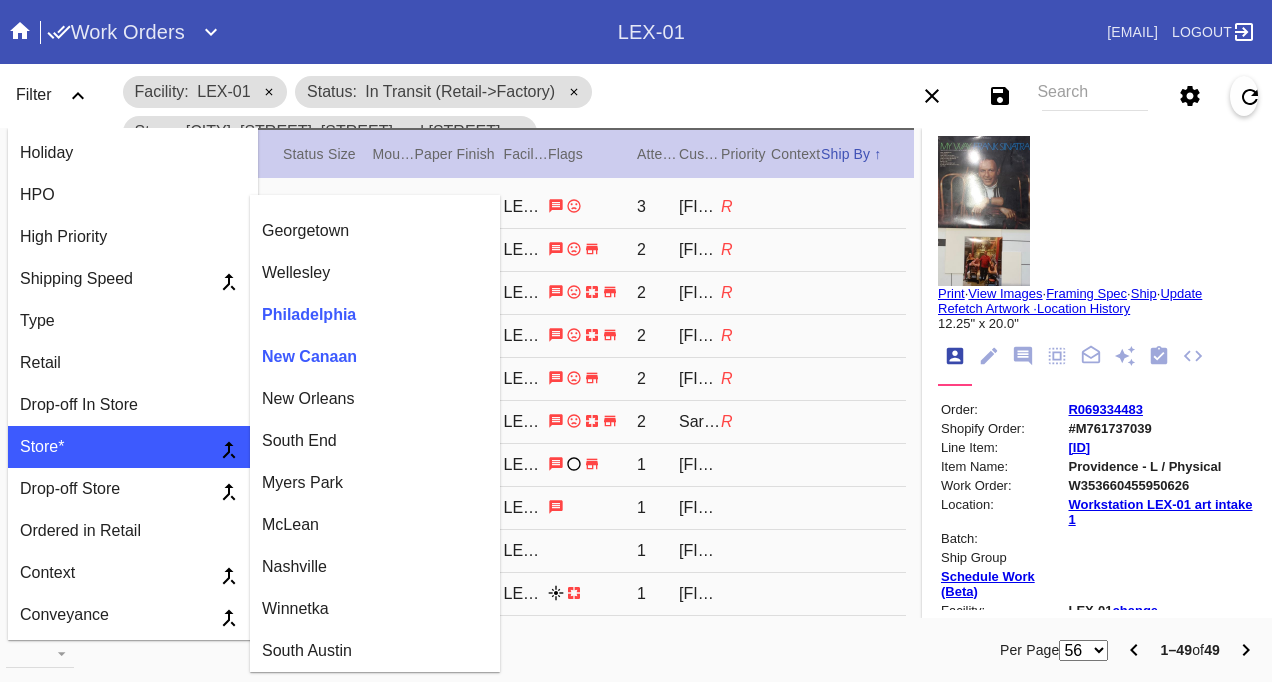 scroll, scrollTop: 1130, scrollLeft: 0, axis: vertical 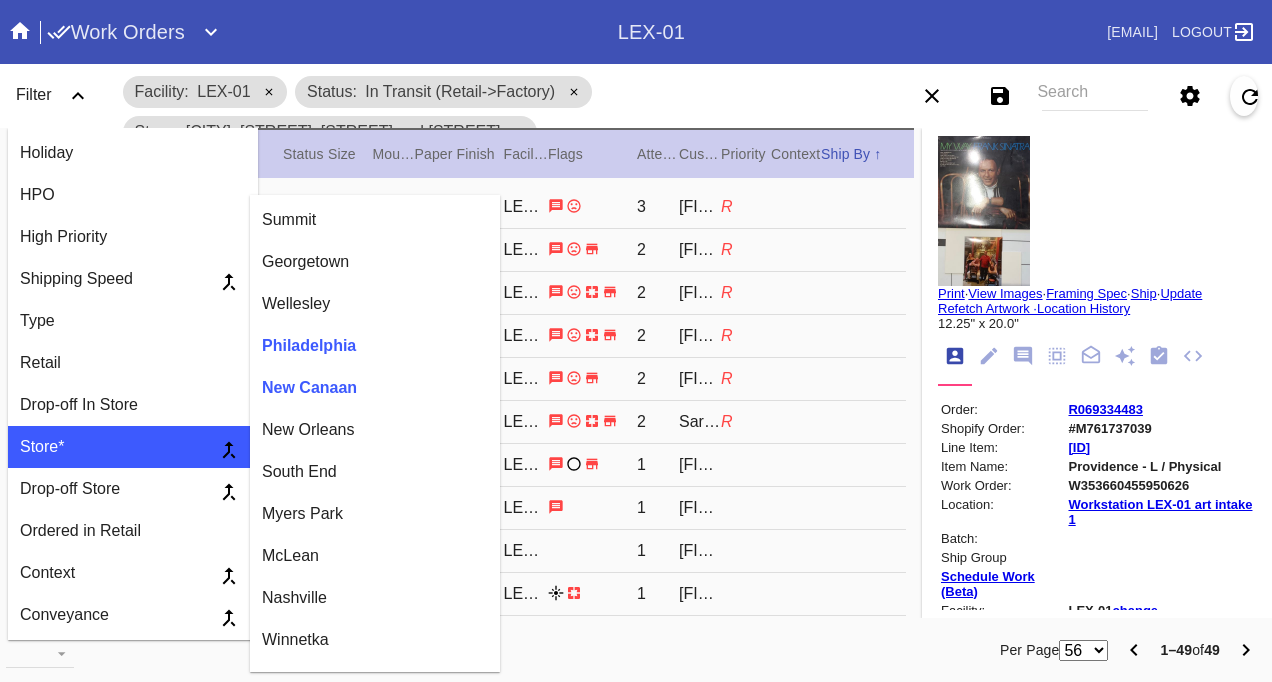 click on "Westport" at bounding box center (375, 178) 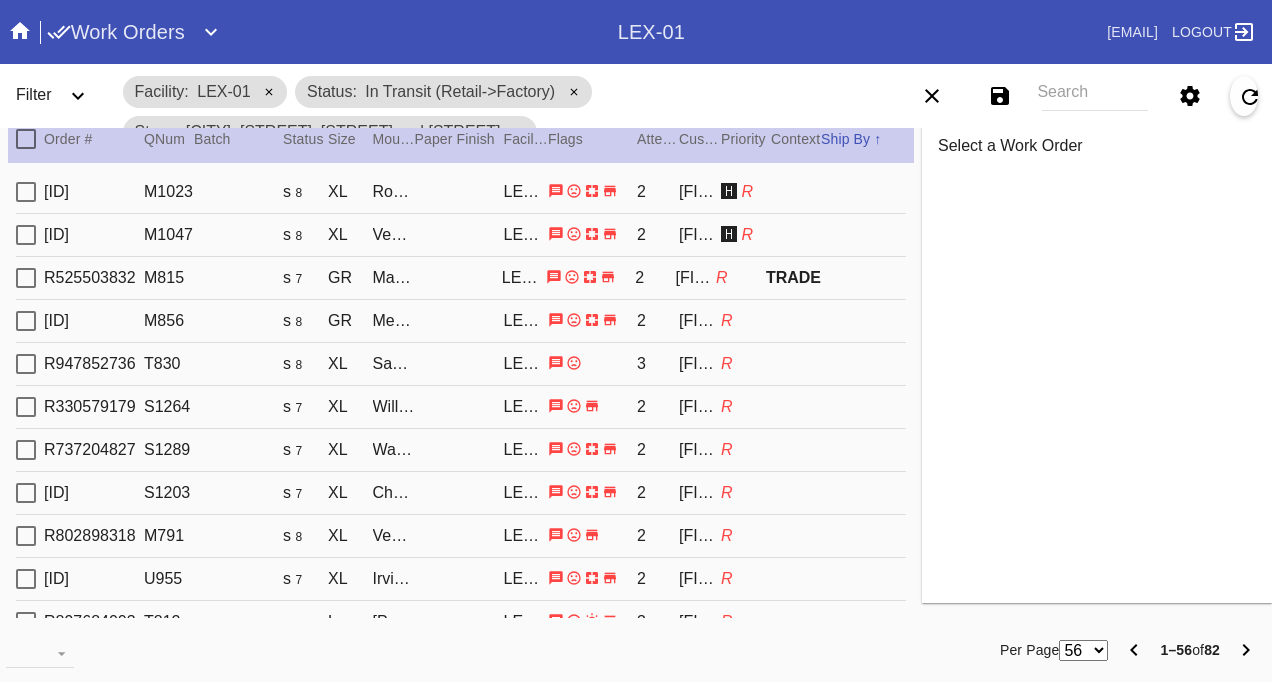 scroll, scrollTop: 17, scrollLeft: 0, axis: vertical 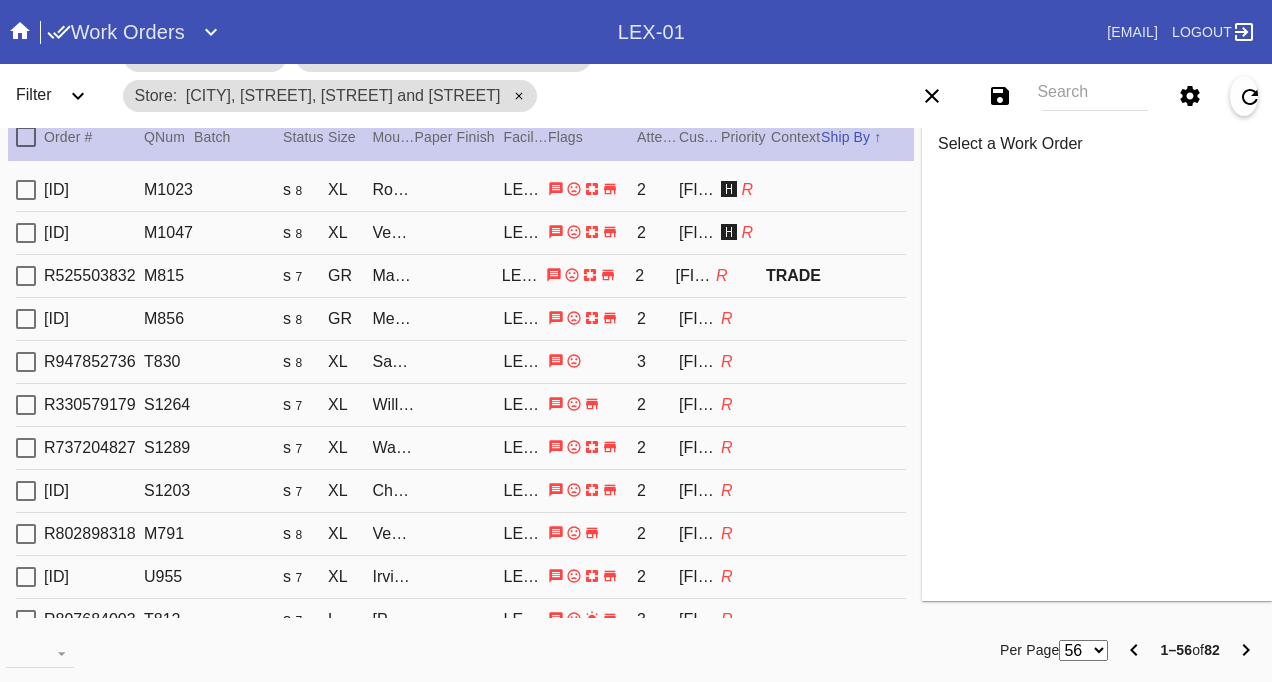 click on "Filter" at bounding box center (34, 94) 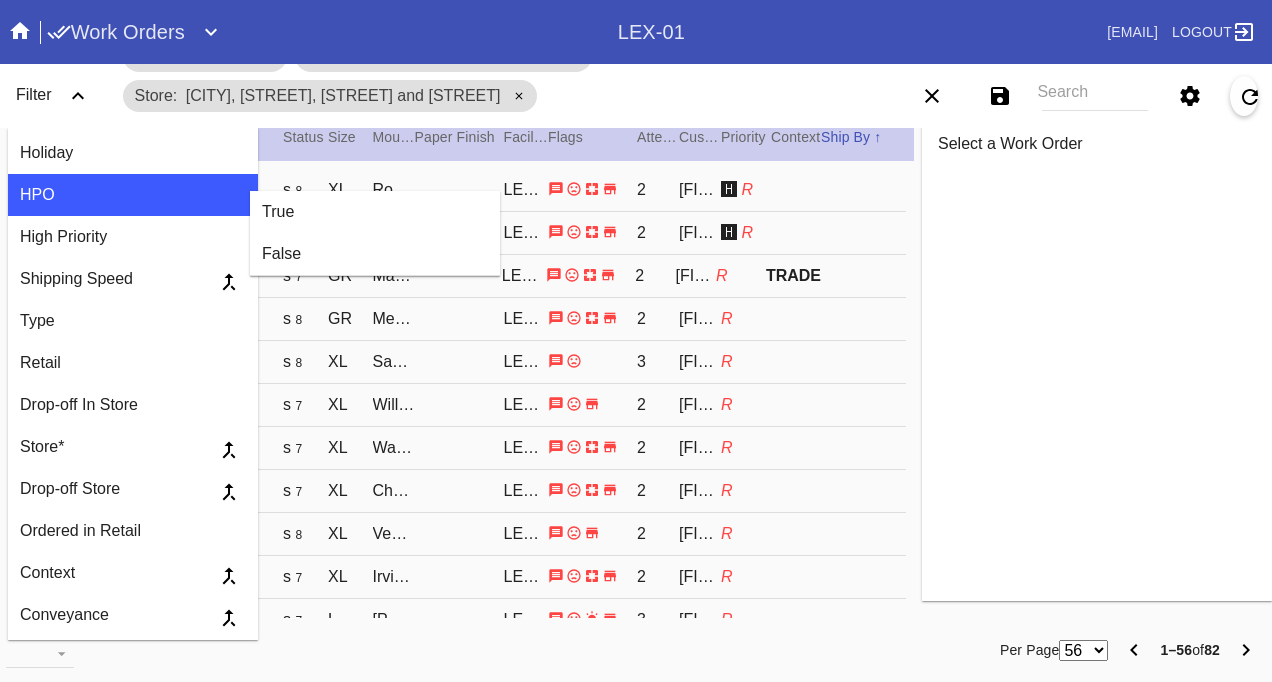 scroll, scrollTop: 0, scrollLeft: 0, axis: both 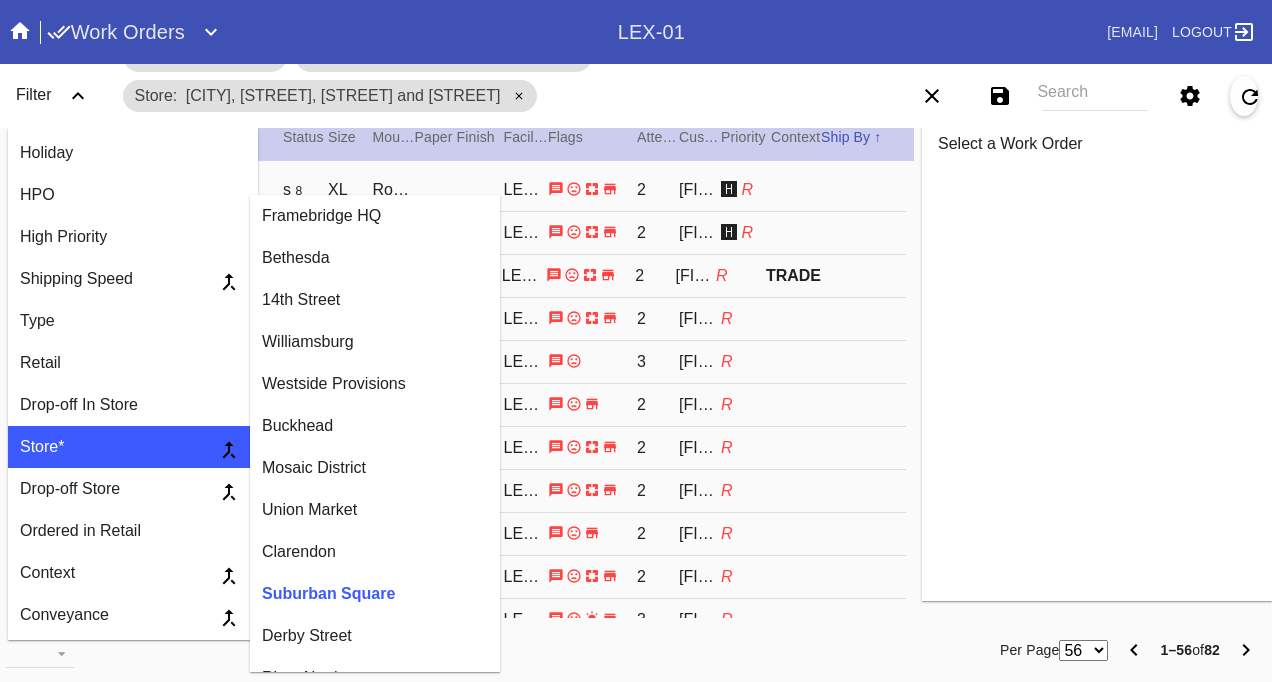 click on "Suburban Square" at bounding box center (375, 594) 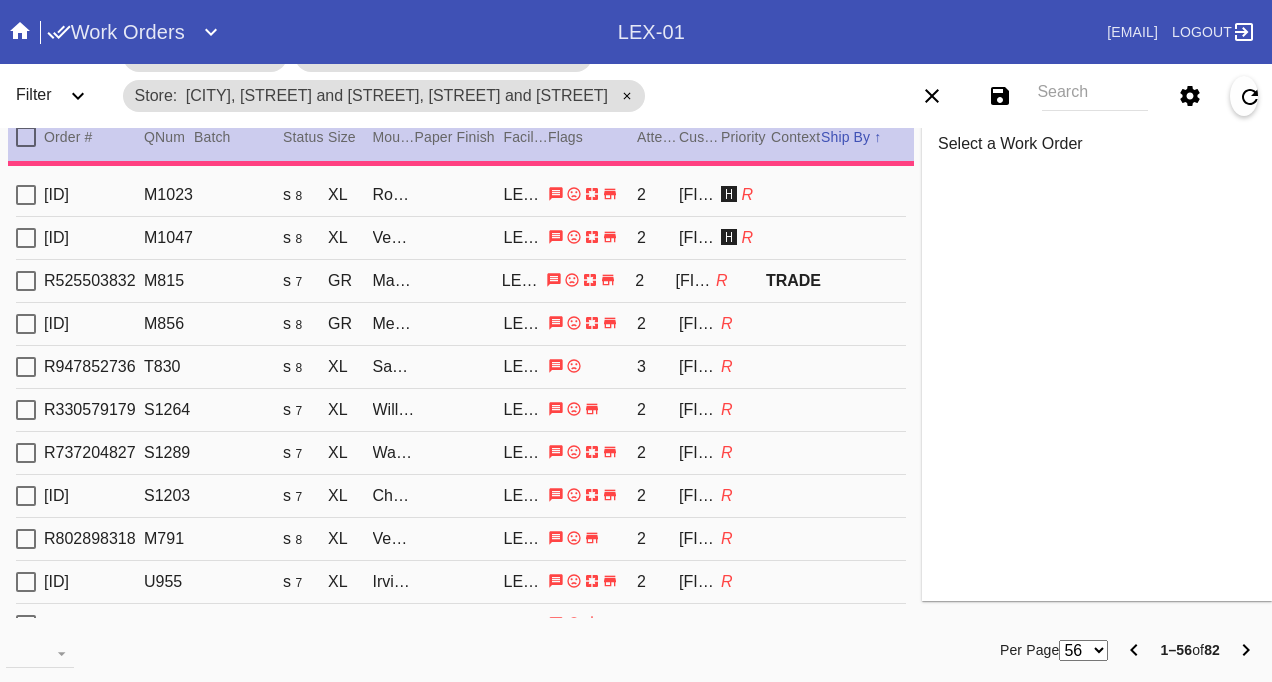 click on "Filter" at bounding box center [34, 94] 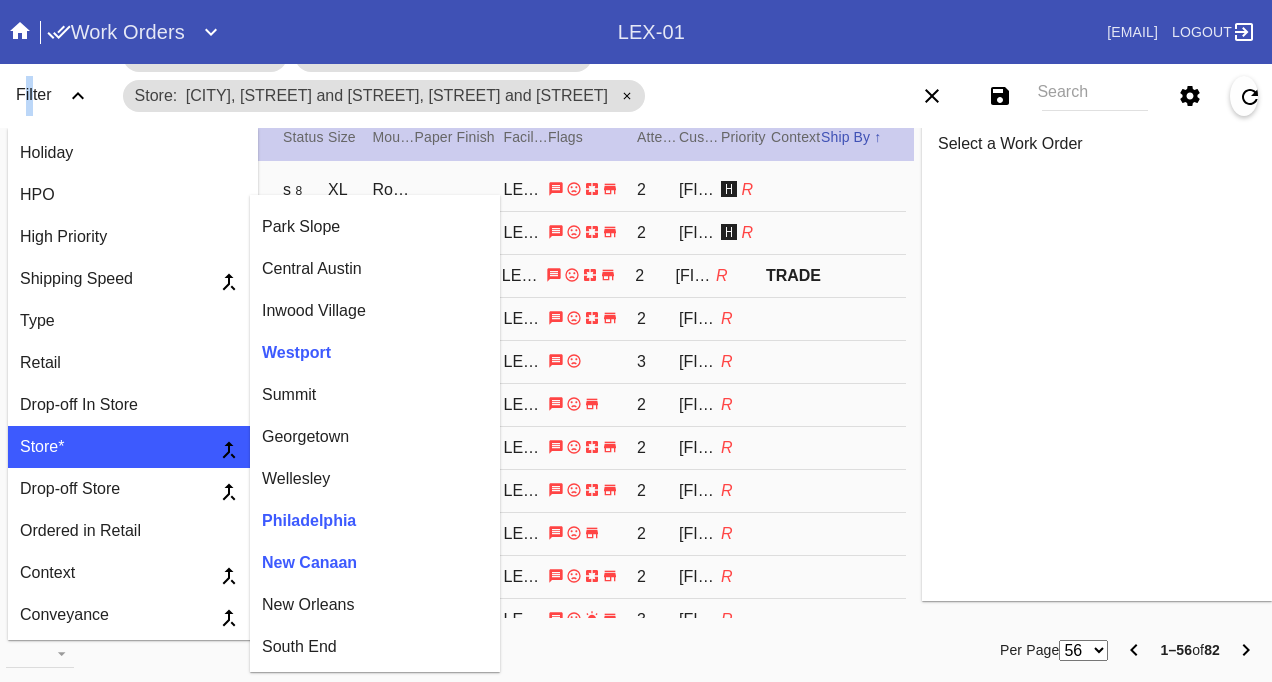 scroll, scrollTop: 1000, scrollLeft: 0, axis: vertical 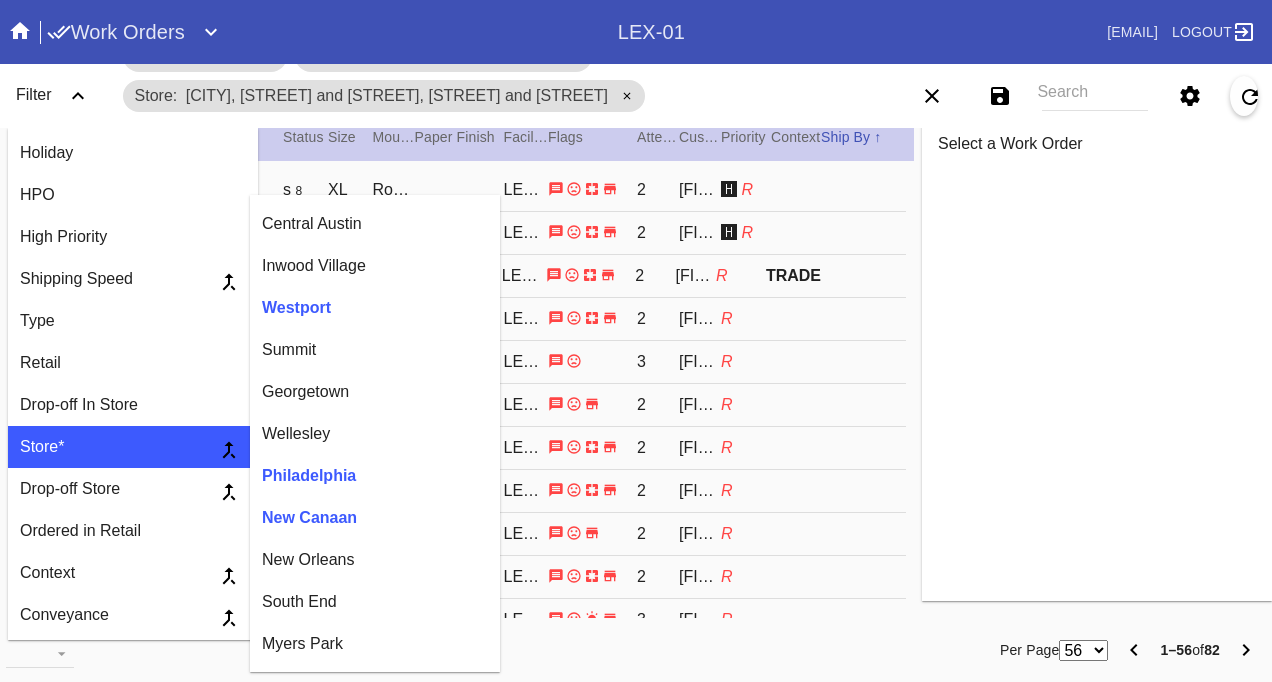 click on "Philadelphia" at bounding box center [375, 476] 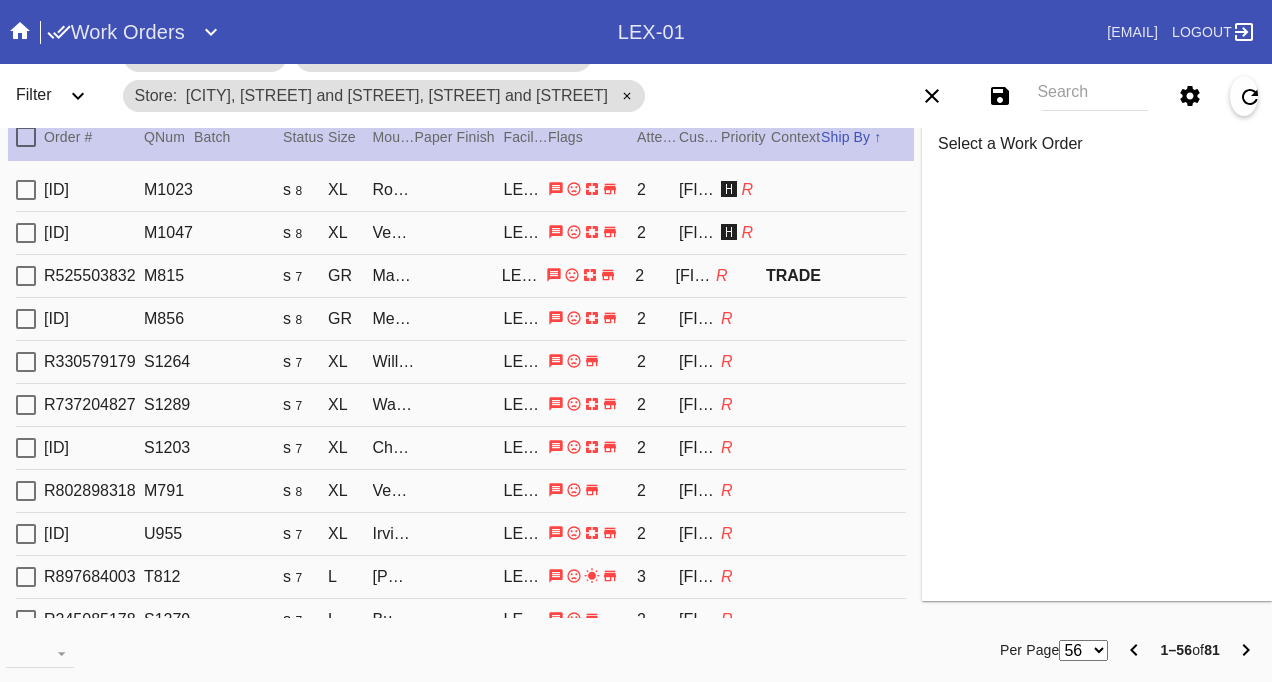 click on "Greenwich Village, 76th and 3rd, 82nd and Columbus, ..." at bounding box center (397, 95) 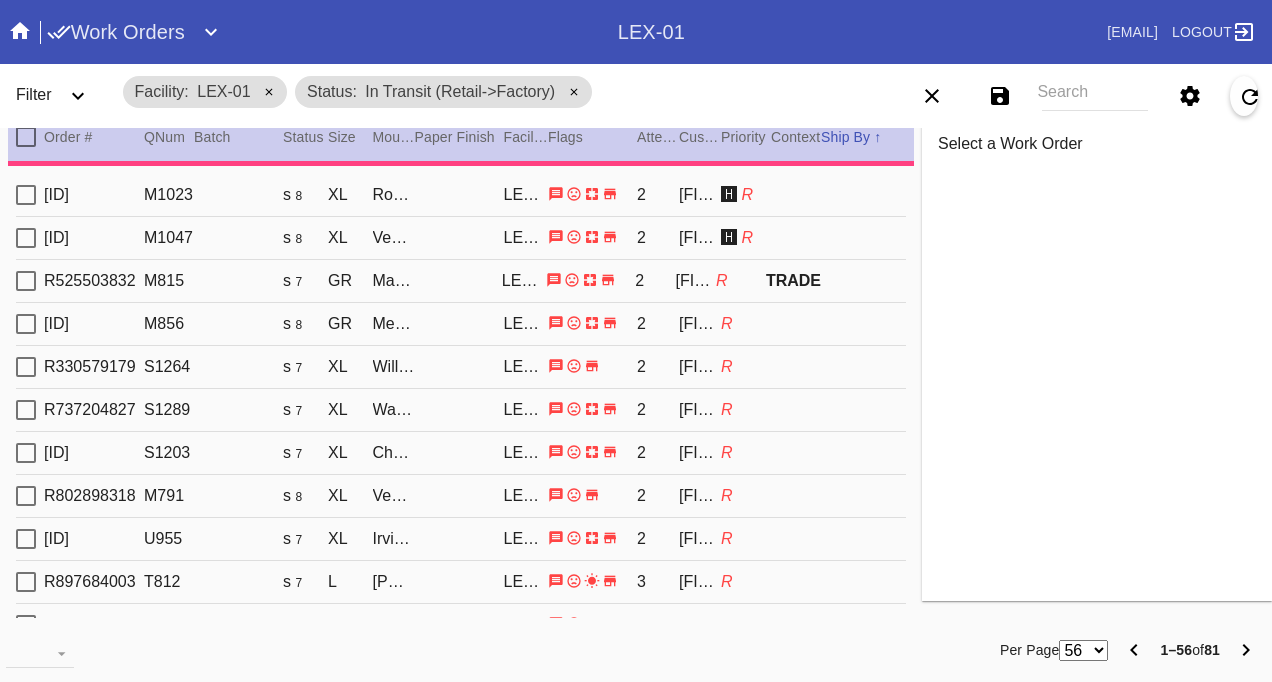 scroll, scrollTop: 0, scrollLeft: 0, axis: both 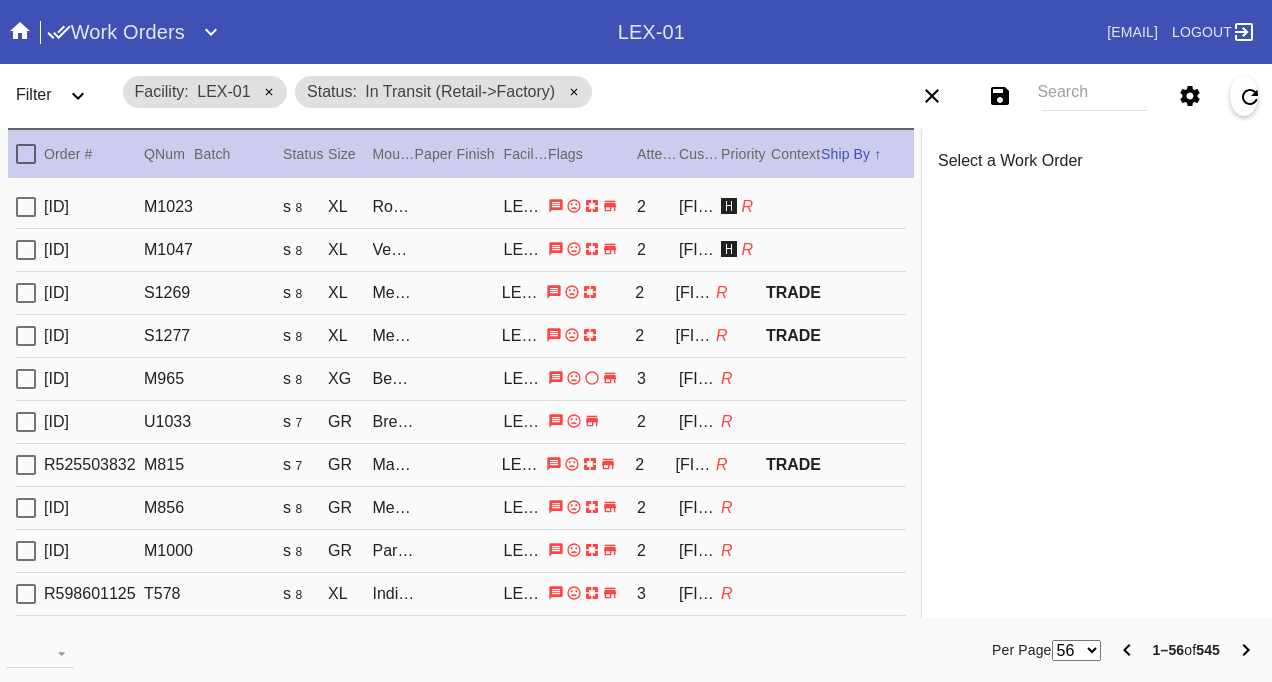 click on "Filter" at bounding box center [34, 94] 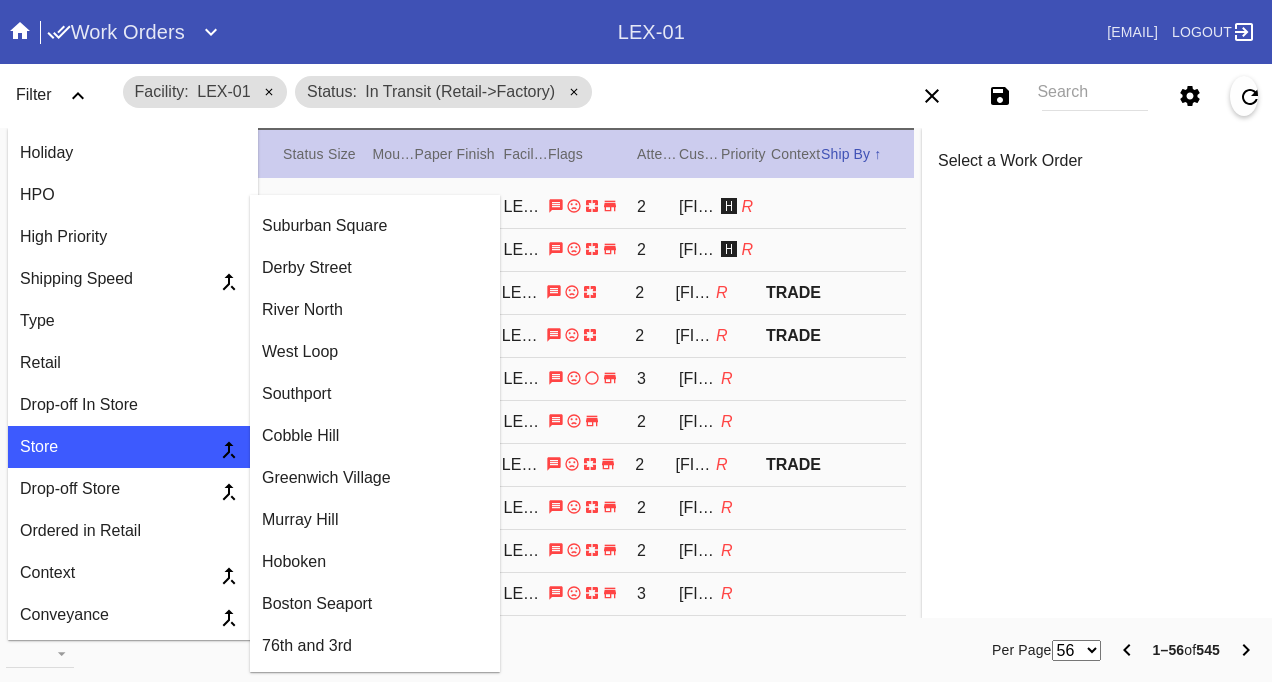 scroll, scrollTop: 400, scrollLeft: 0, axis: vertical 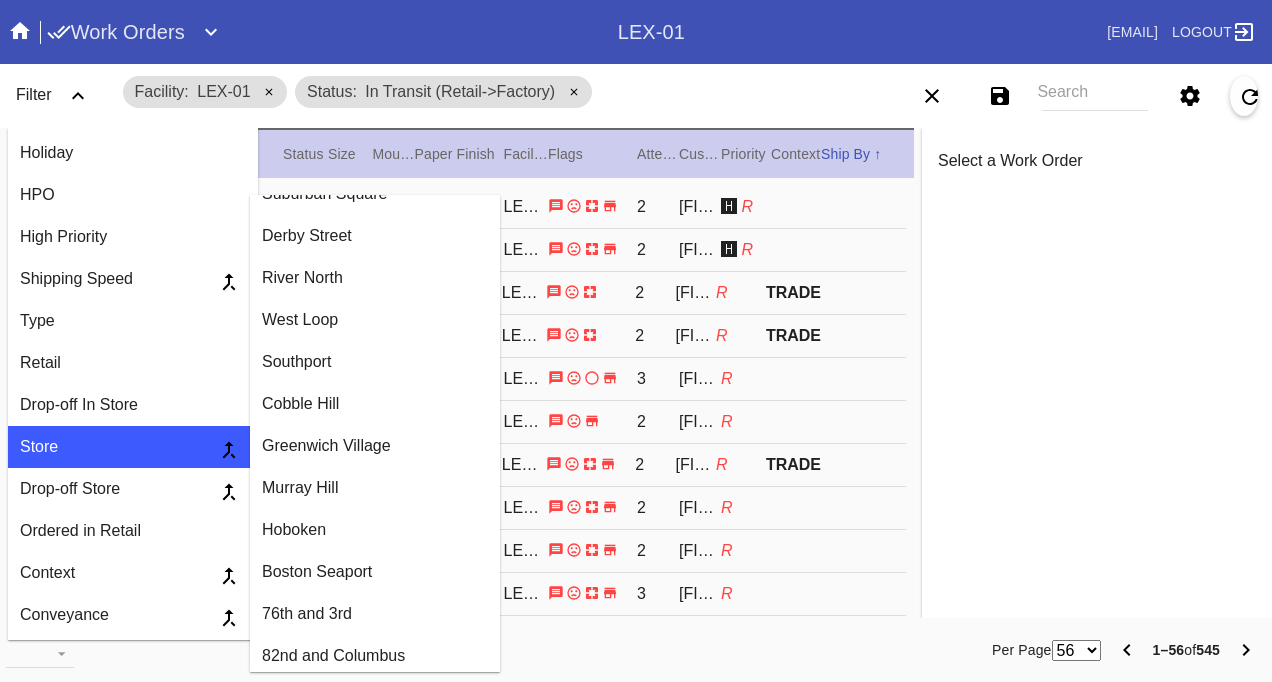 click on "Greenwich Village" at bounding box center (375, 446) 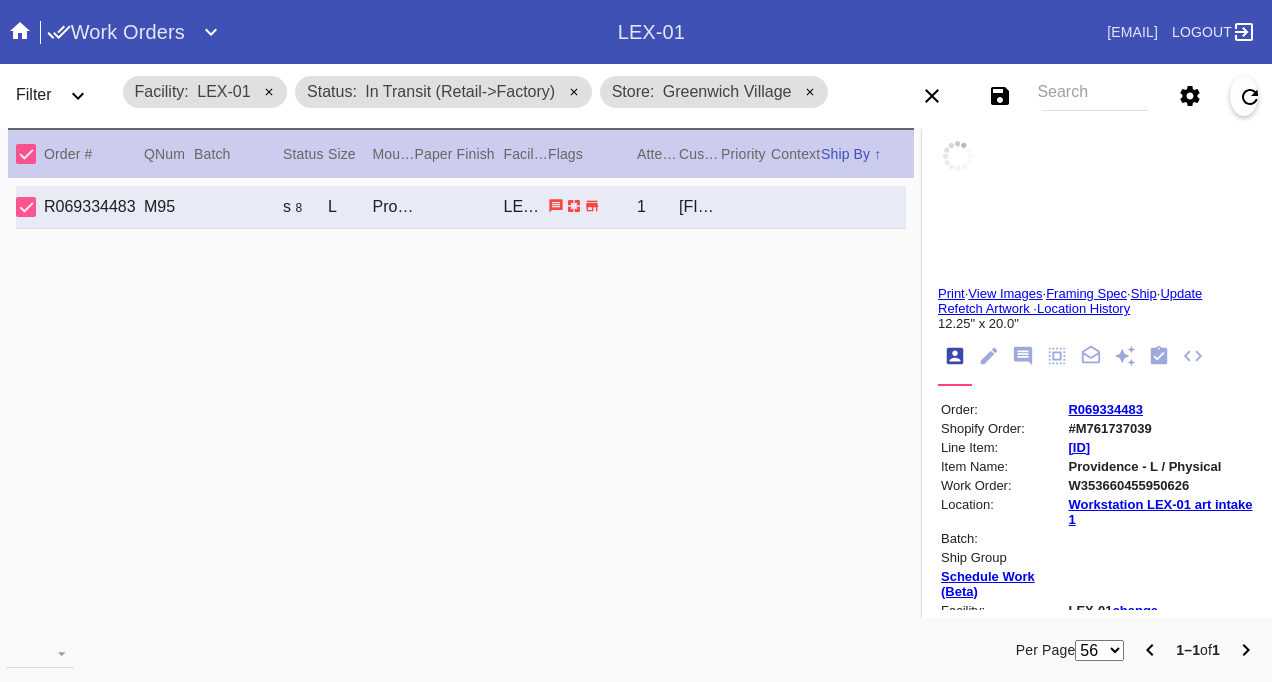 type on "1.5" 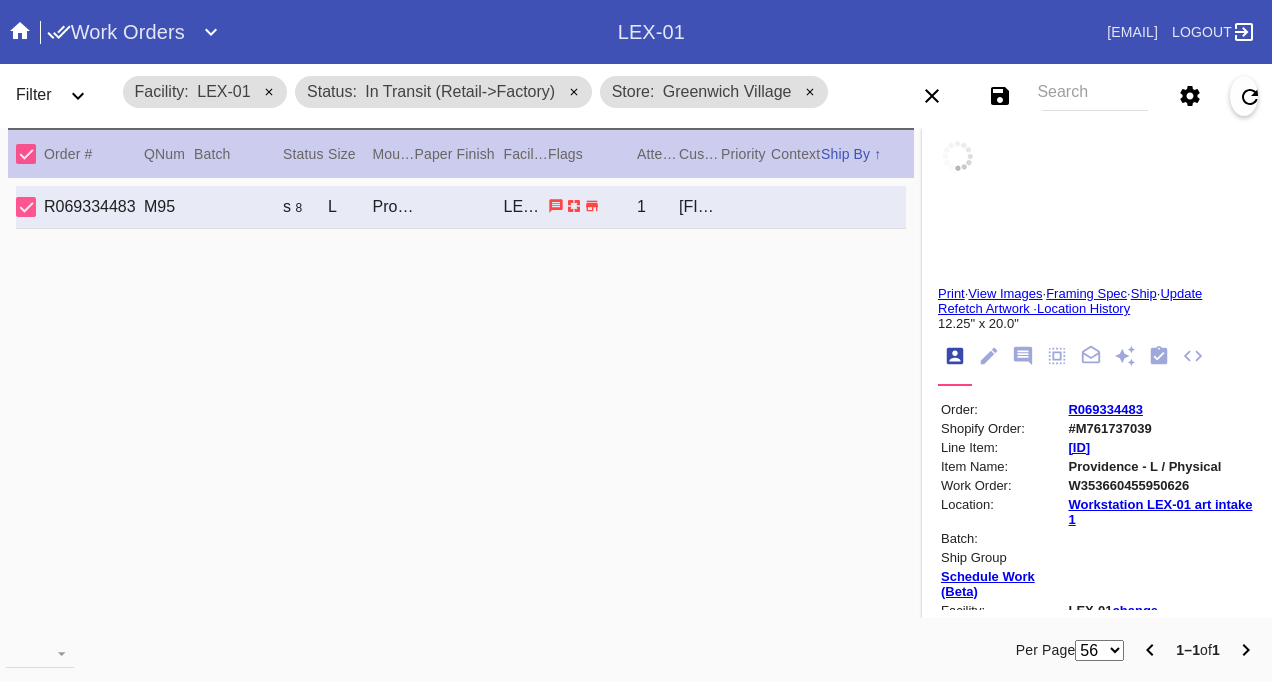 type on "1.5" 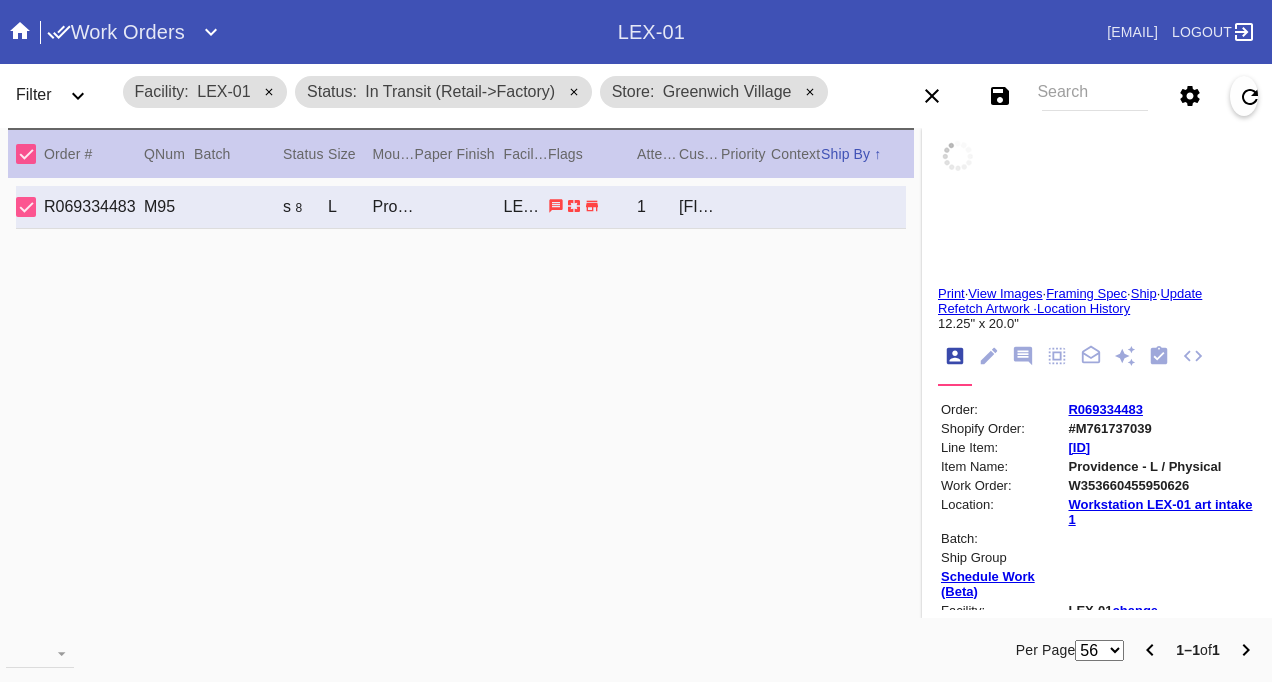 type on "1.5" 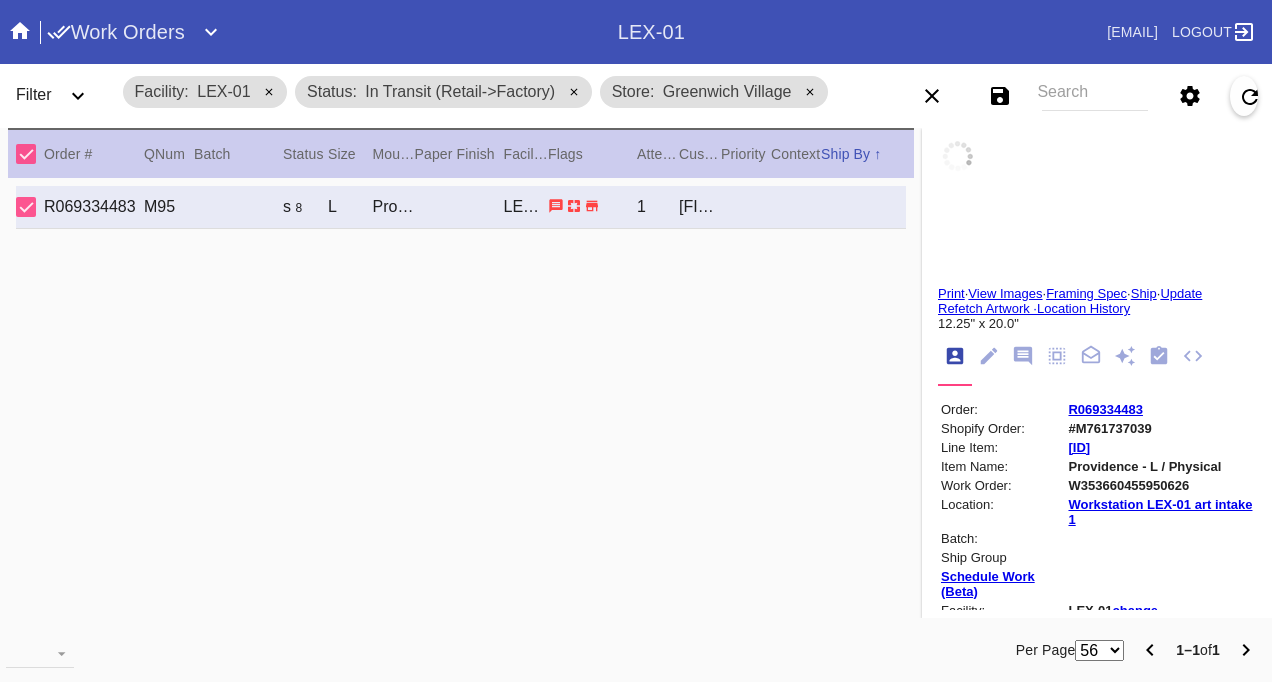 type on "1.5" 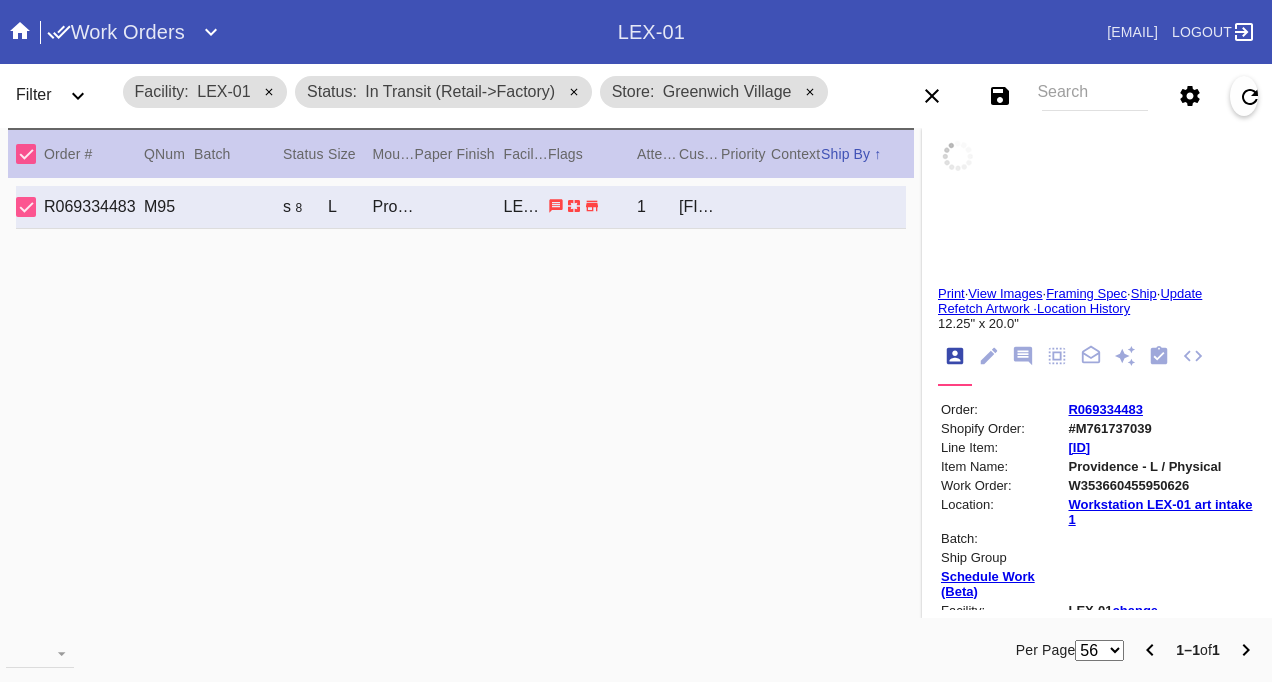 type on "0.1875" 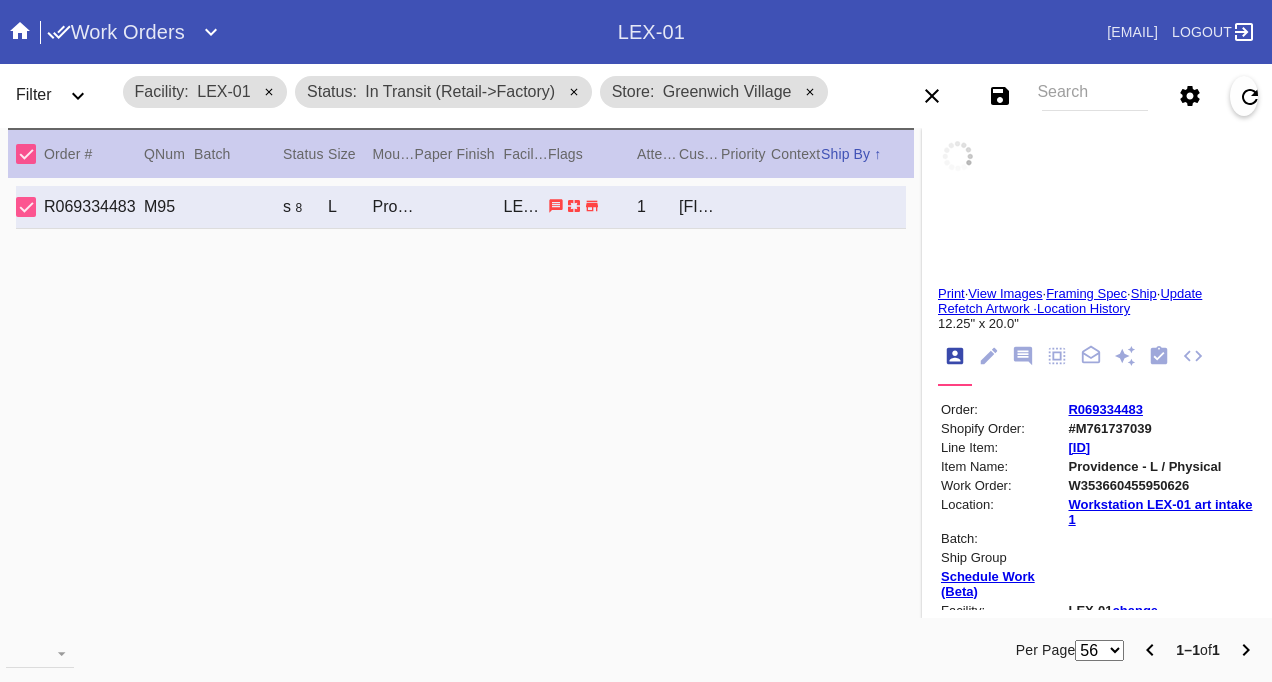 type on "12.25" 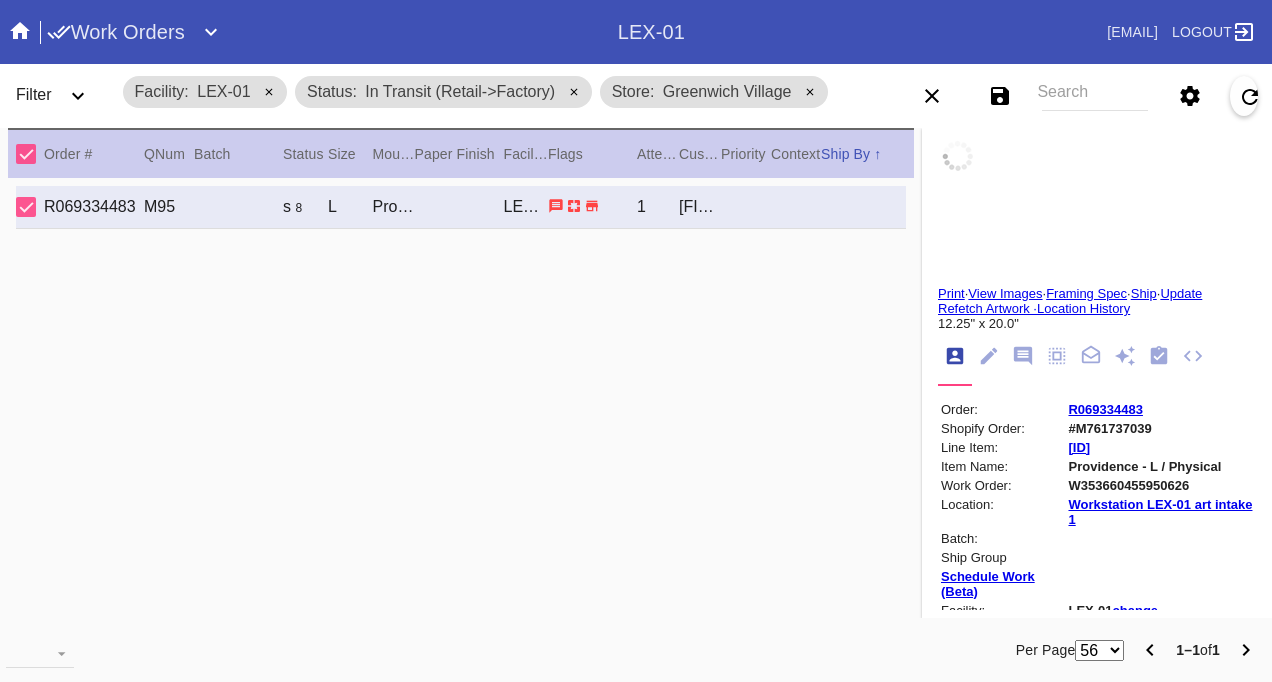 type on "20.0" 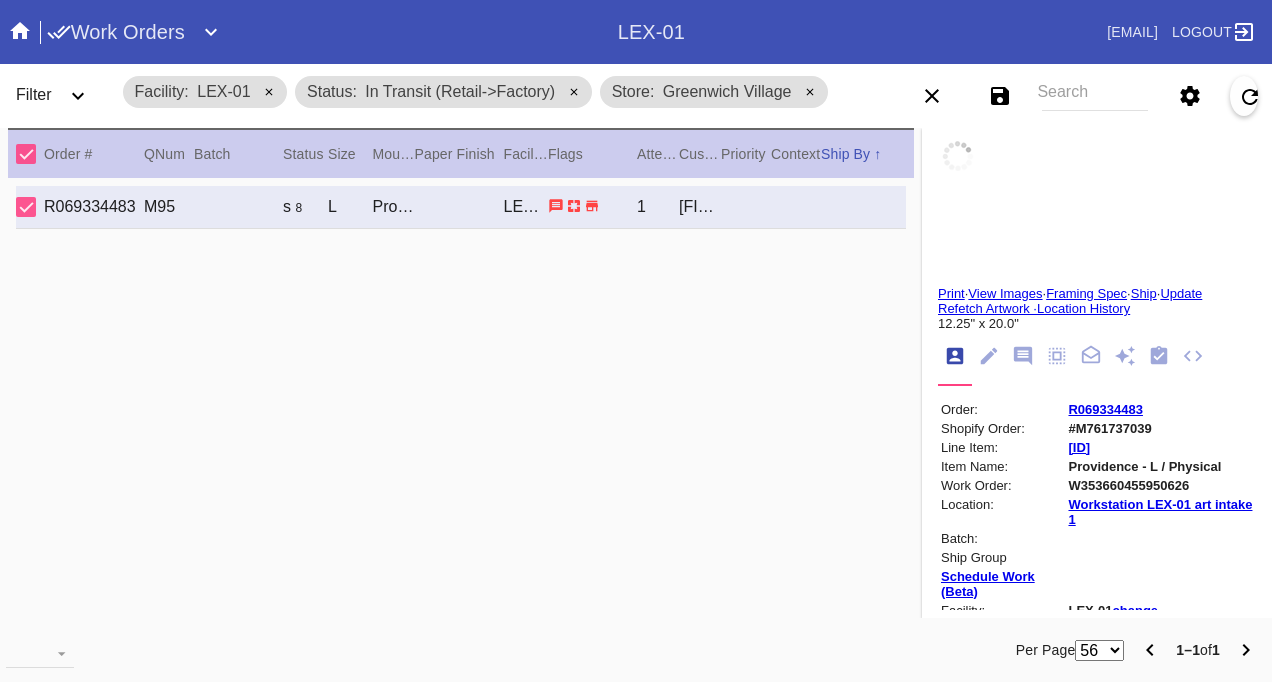 type on "8/4/2025" 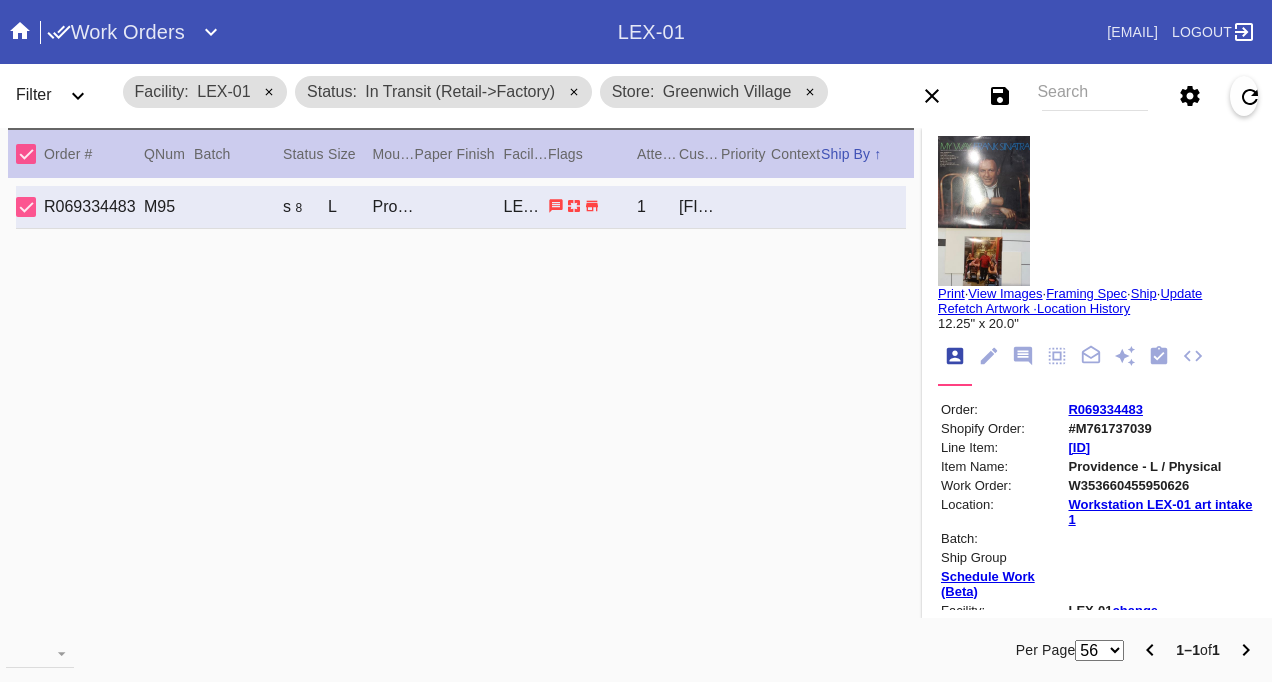 click on "Filter" at bounding box center [34, 94] 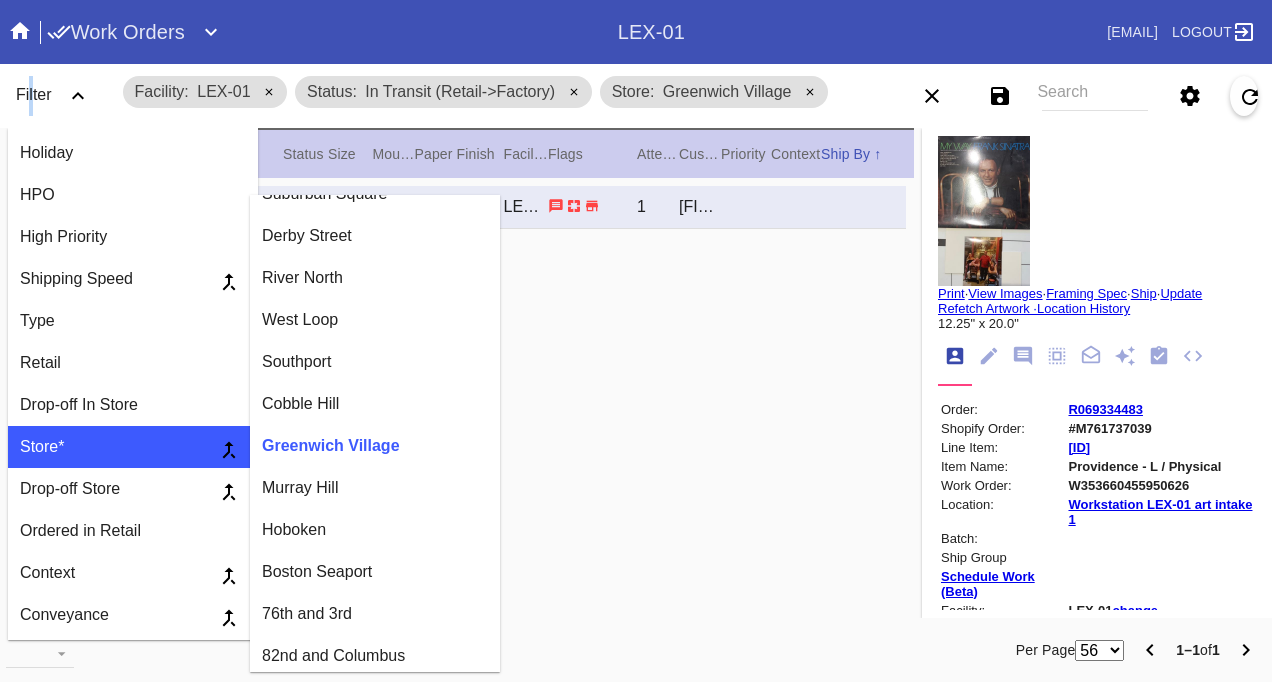 click on "Filter" at bounding box center (34, 94) 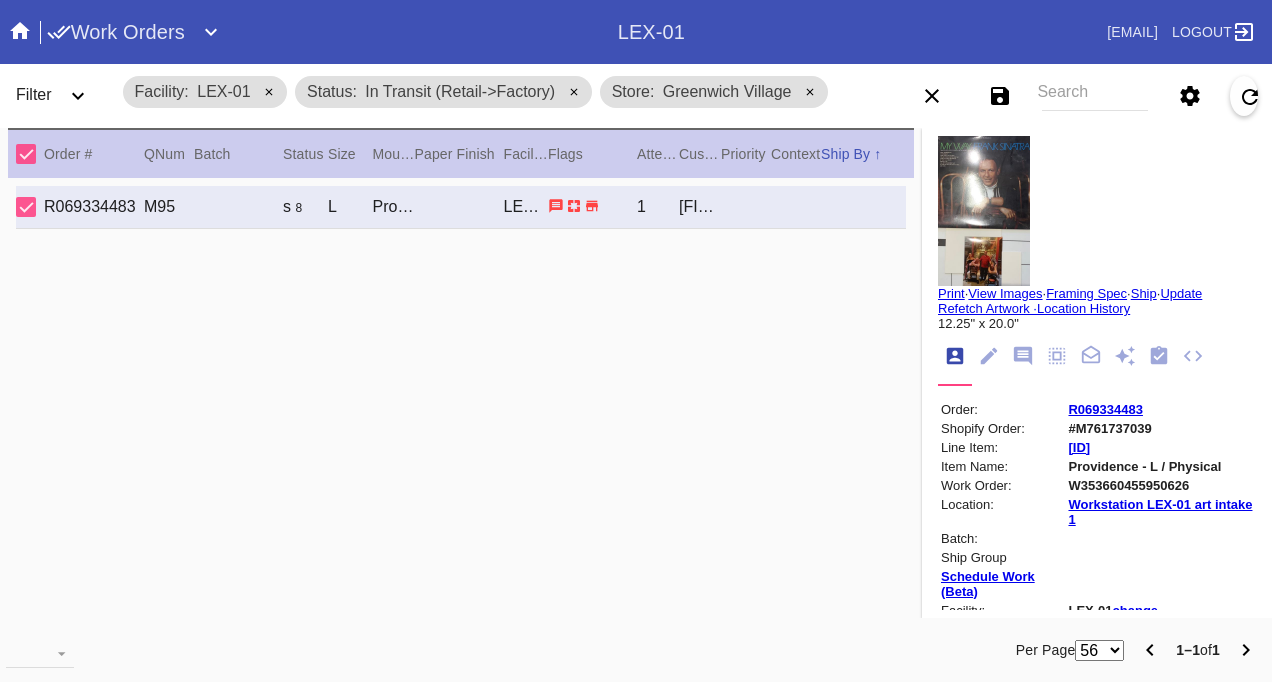 click on "Status
In Transit (Retail->Factory)" at bounding box center [443, 92] 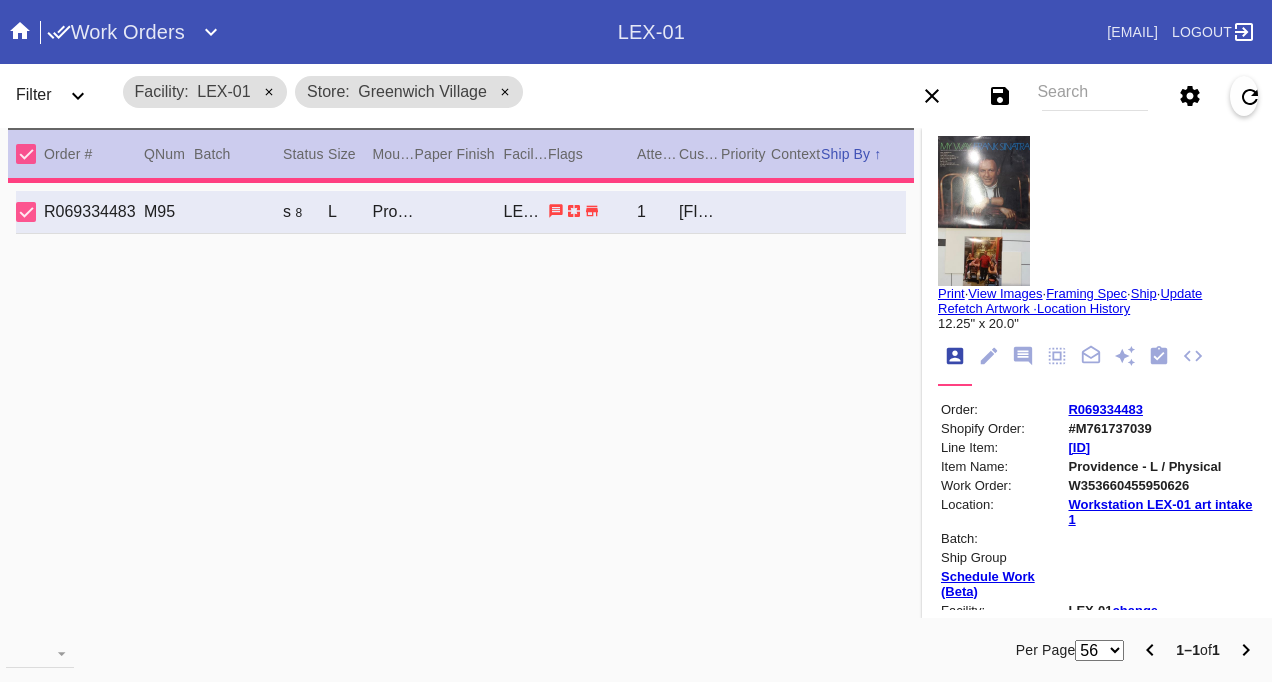click on "Filter" at bounding box center [34, 94] 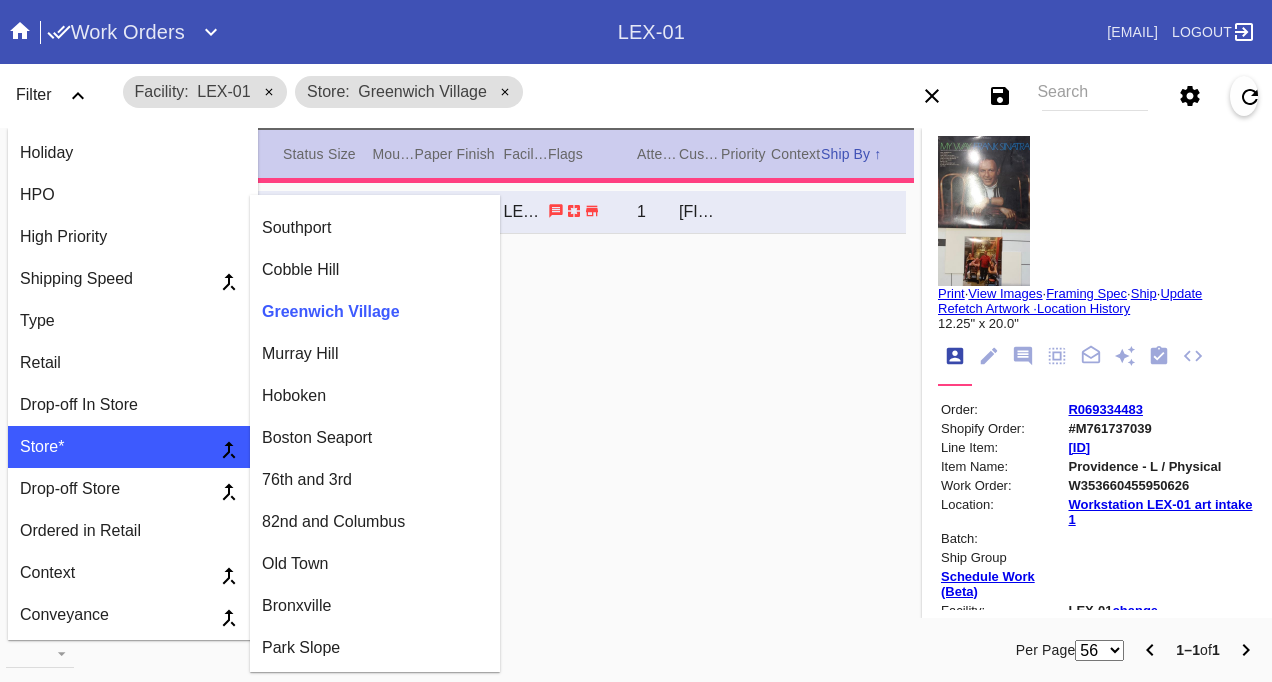 scroll, scrollTop: 600, scrollLeft: 0, axis: vertical 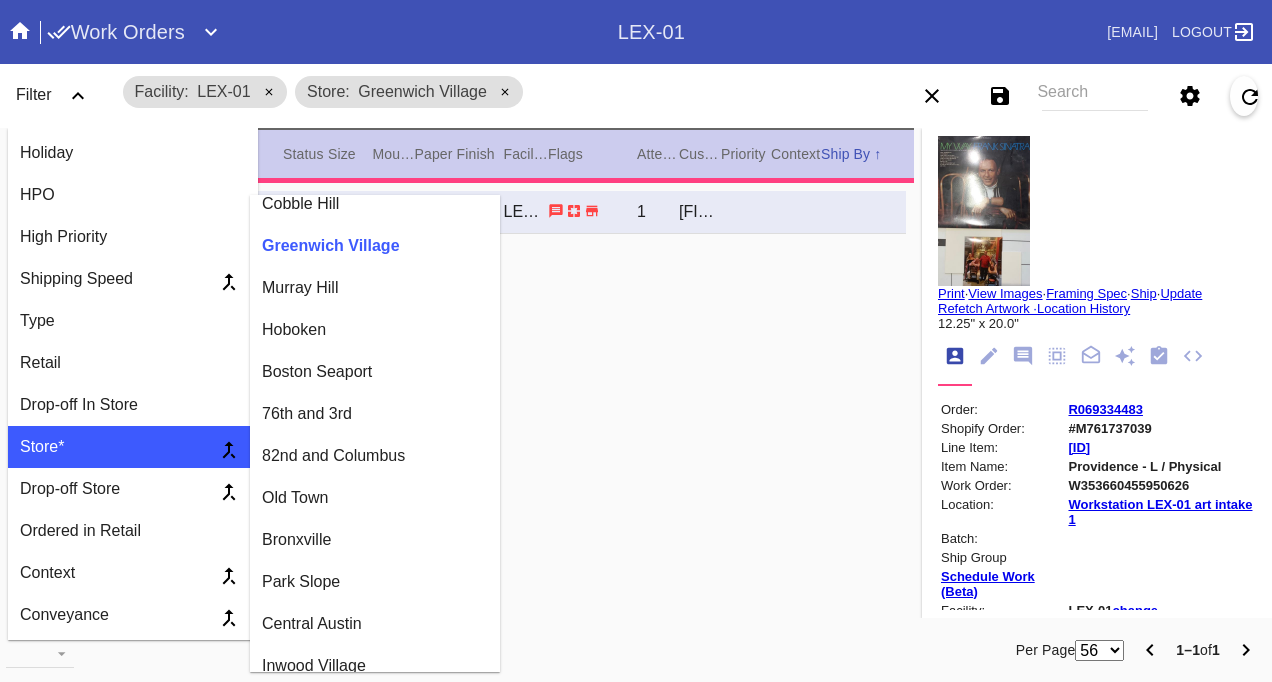 click on "76th and 3rd" at bounding box center [375, 414] 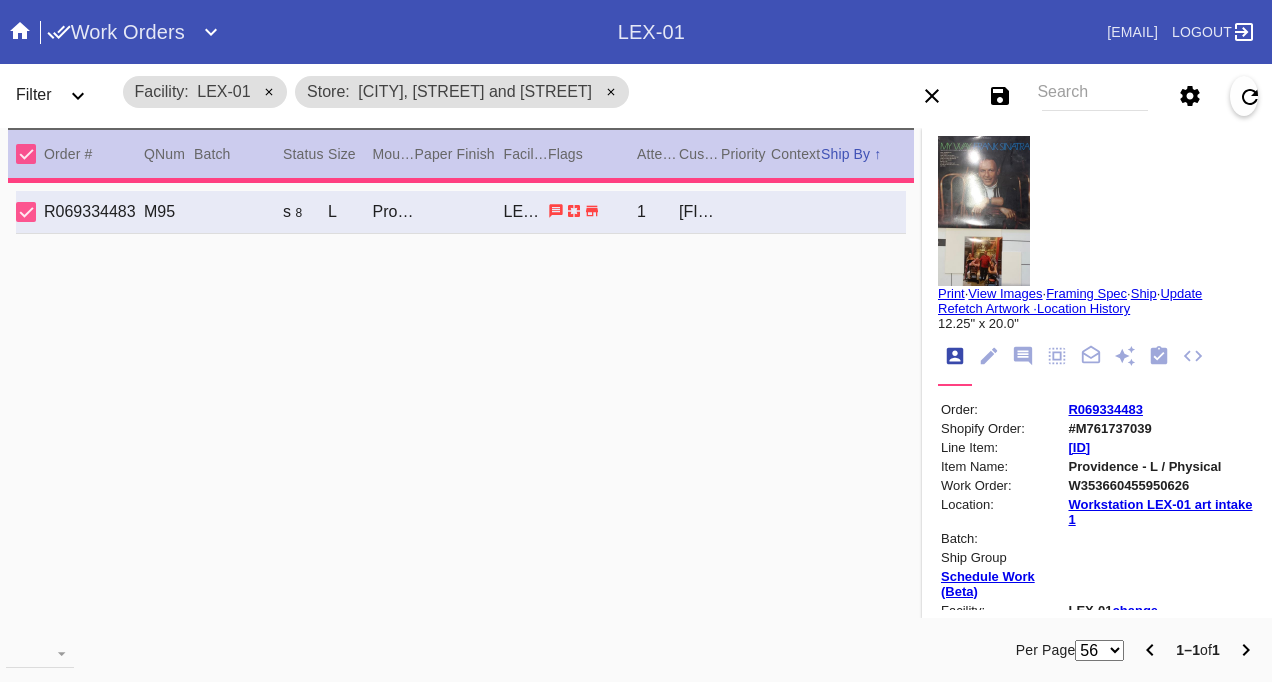 click on "Filter" at bounding box center (60, 96) 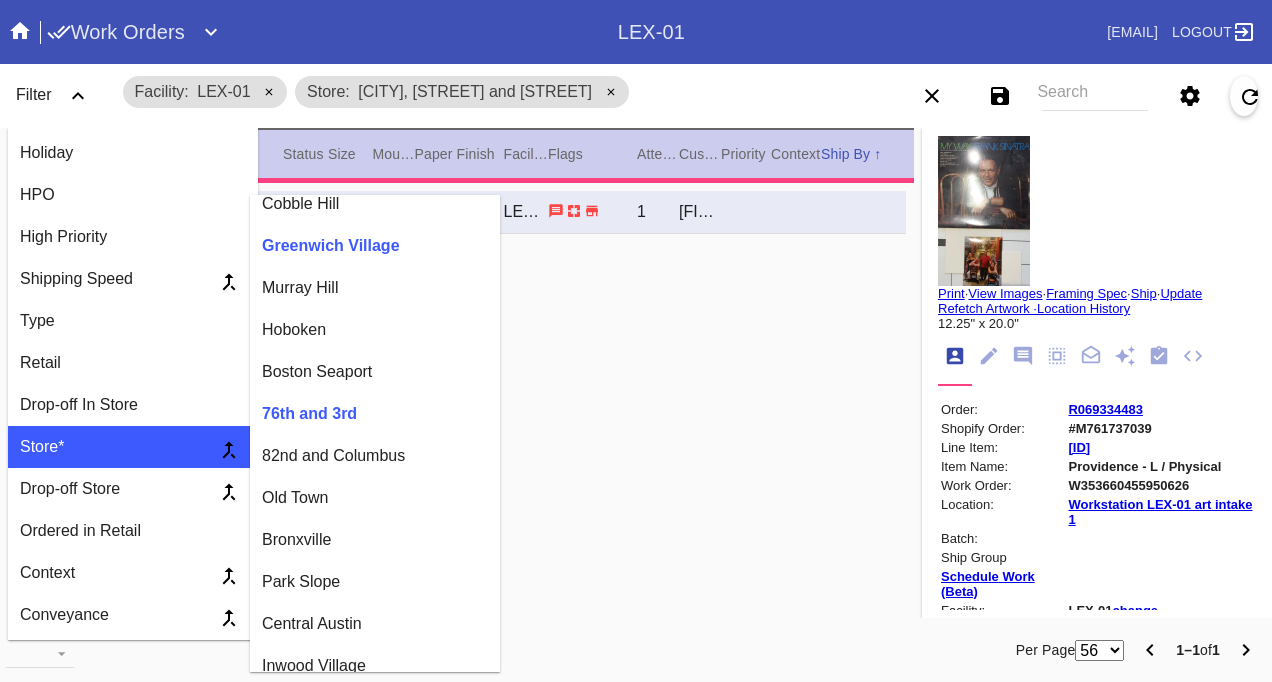 click on "82nd and Columbus" at bounding box center (375, 456) 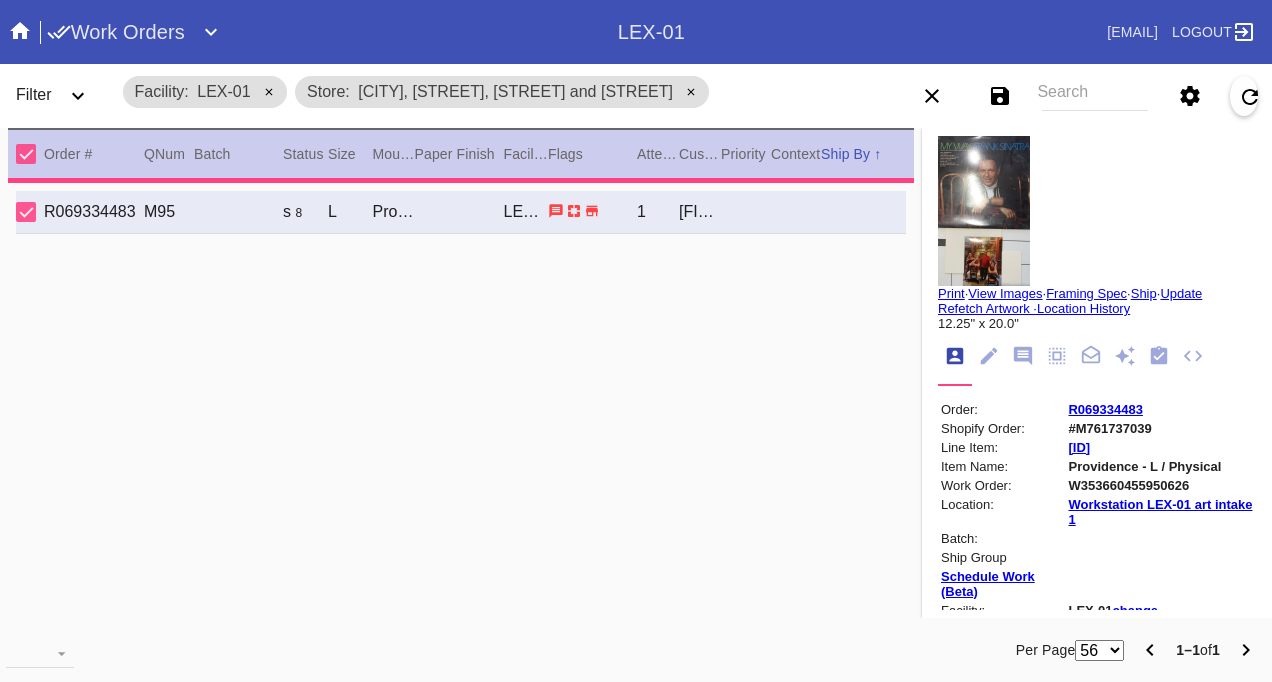 click on "Filter" at bounding box center [34, 94] 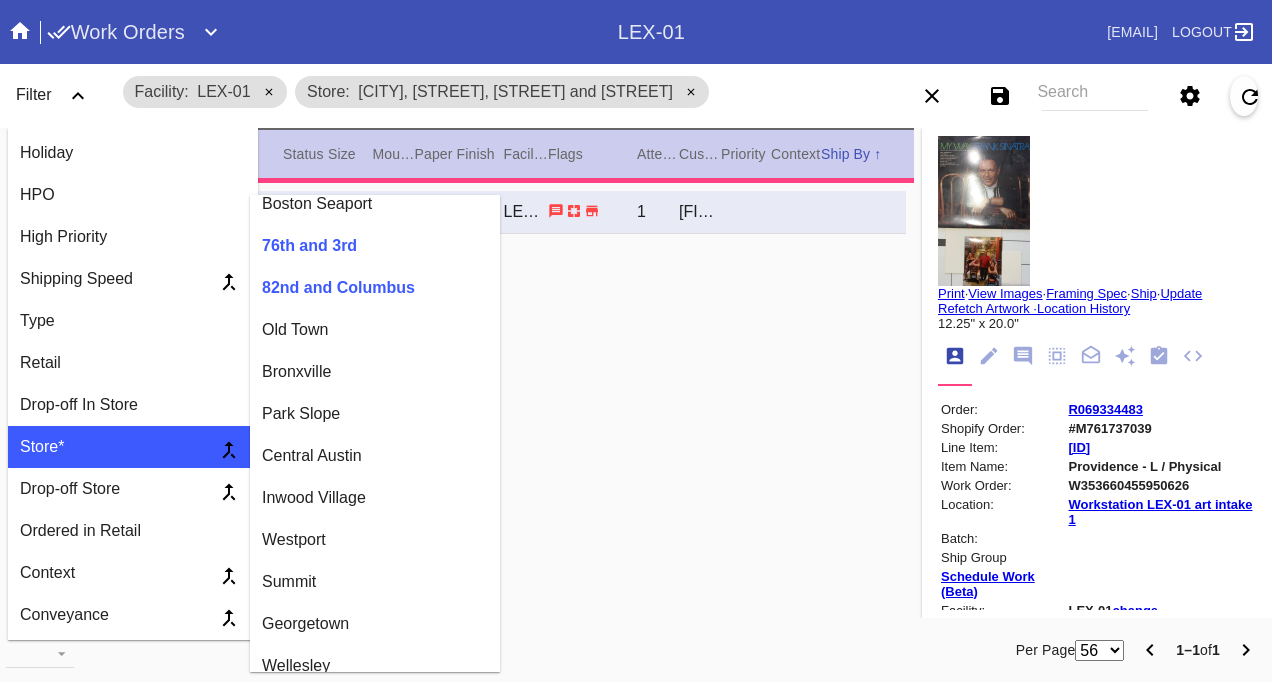 scroll, scrollTop: 800, scrollLeft: 0, axis: vertical 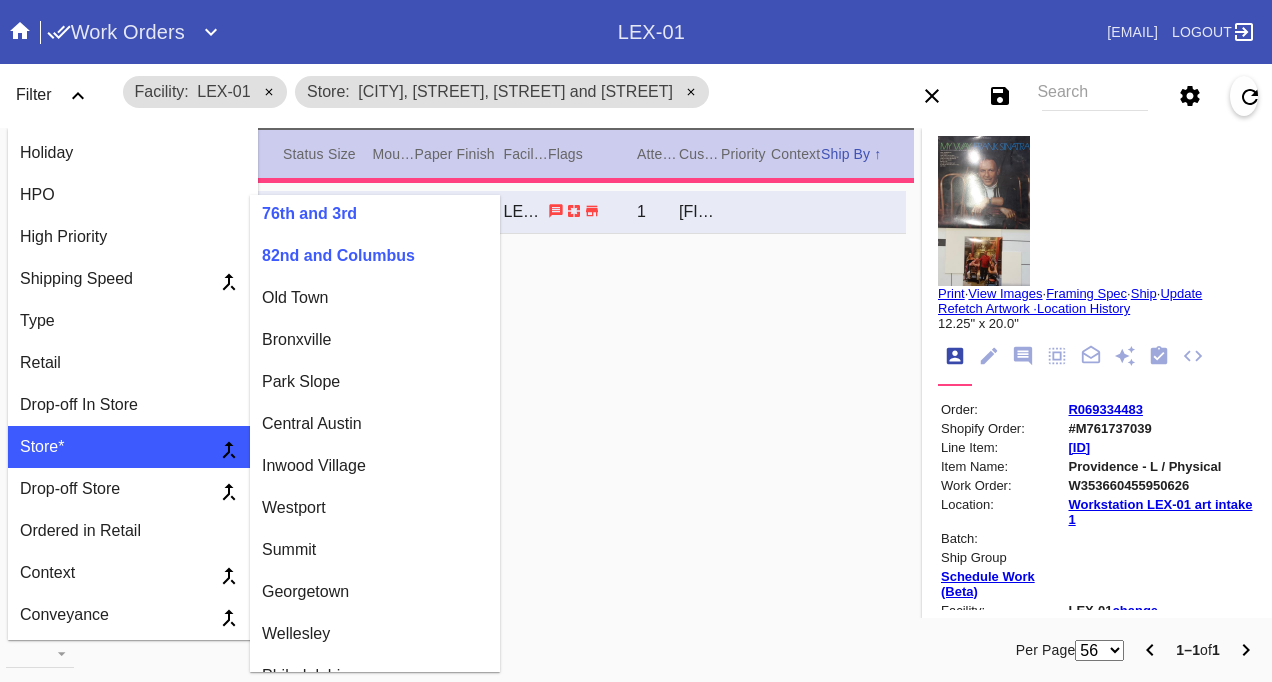 click on "Westport" at bounding box center [375, 508] 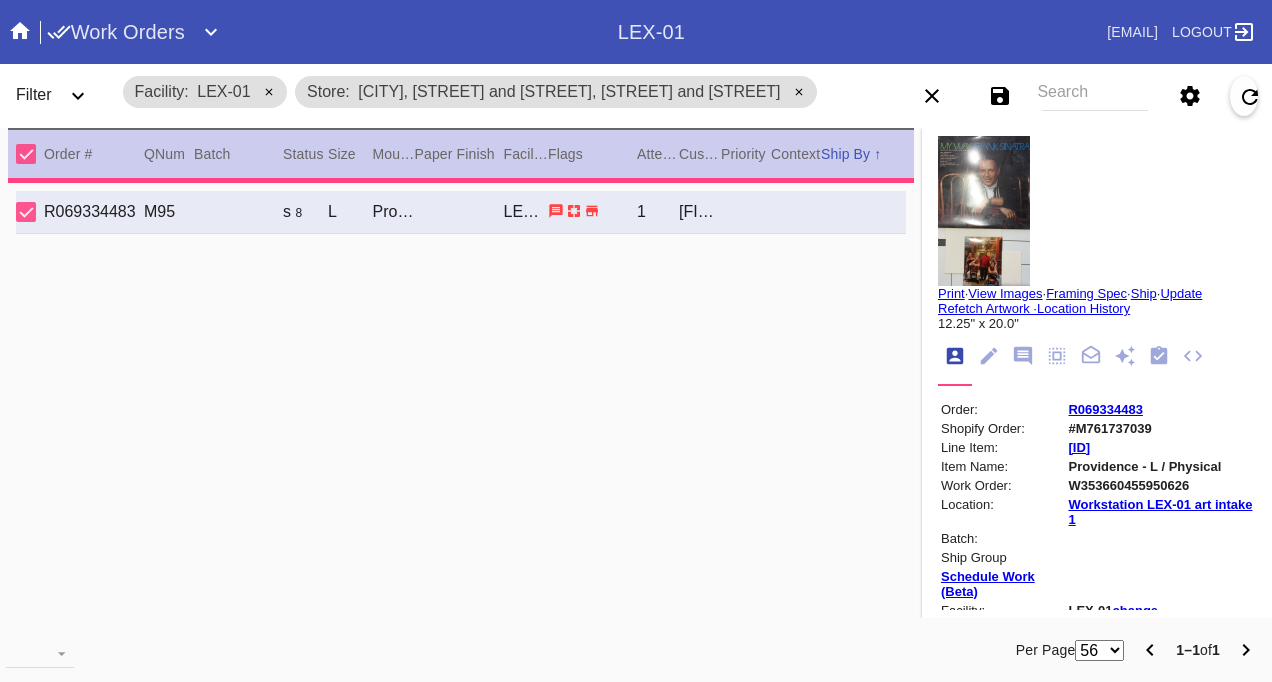 click on "Filter" at bounding box center (34, 94) 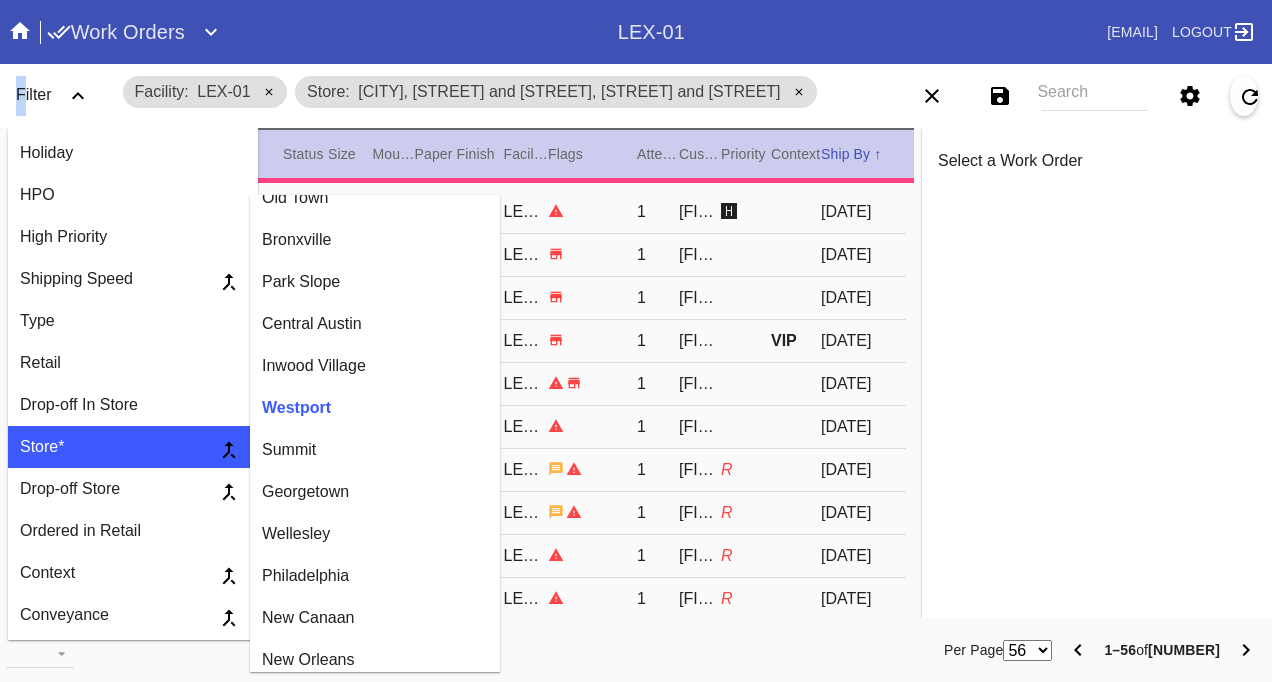 scroll, scrollTop: 1000, scrollLeft: 0, axis: vertical 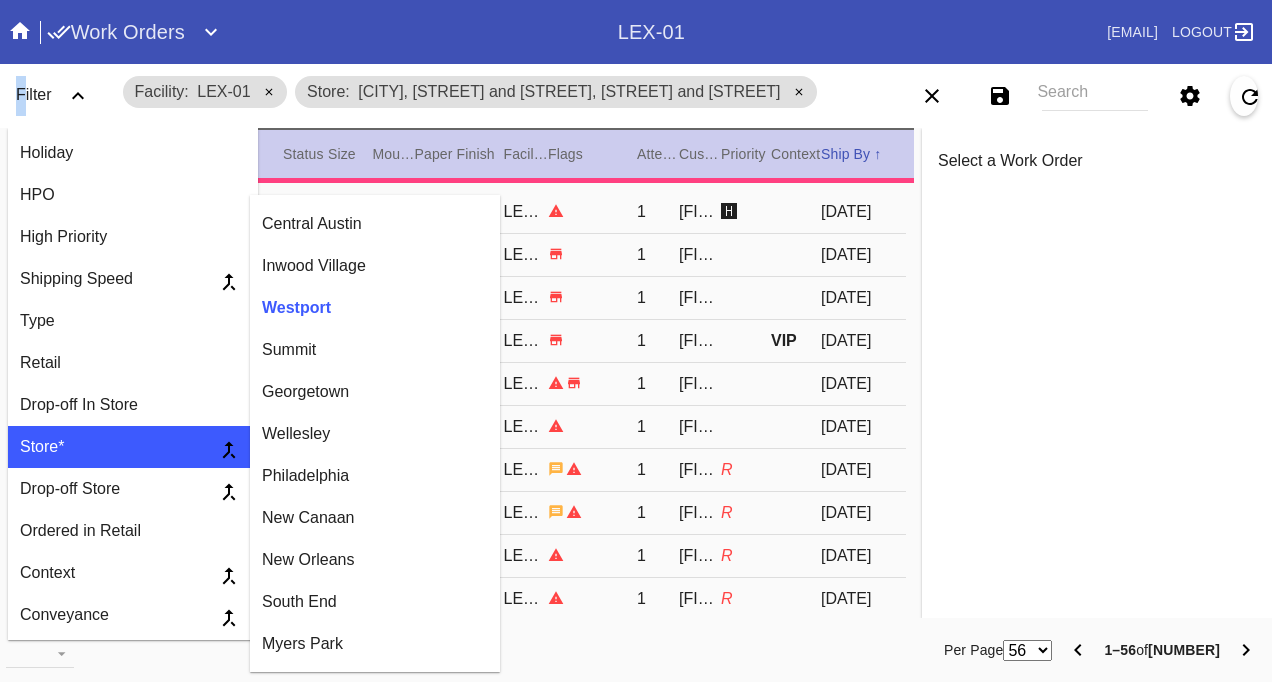 click on "New Canaan" at bounding box center (375, 518) 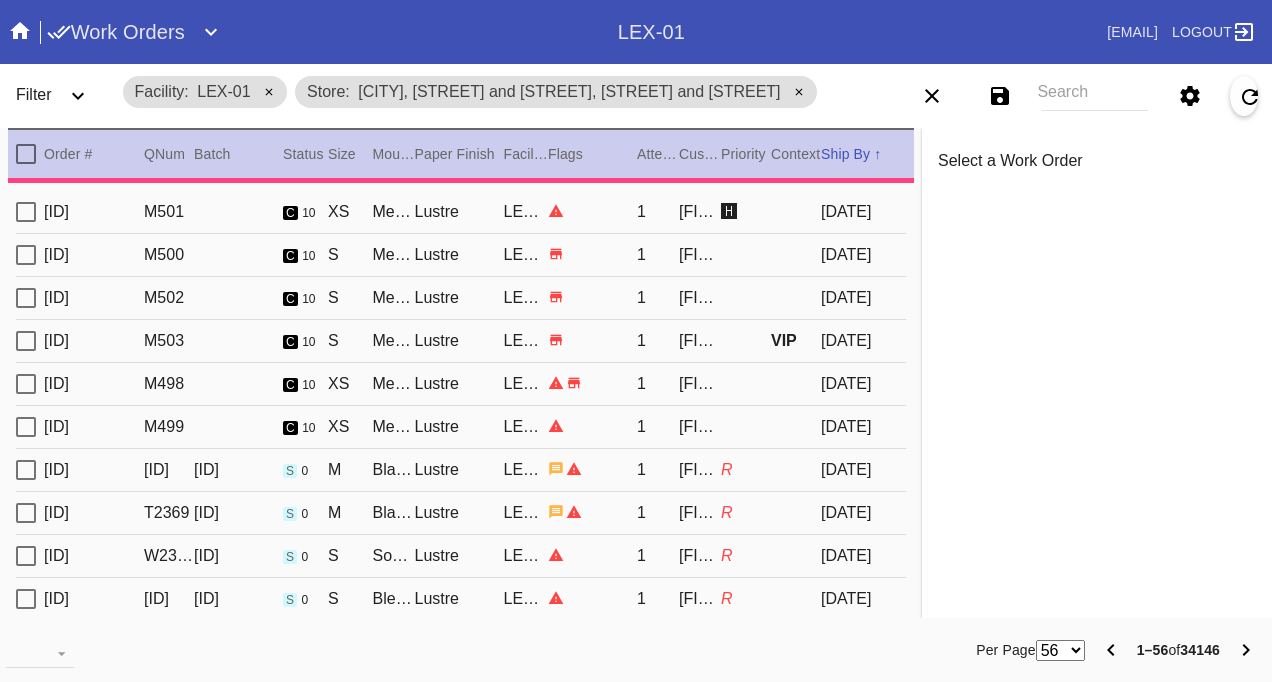 click on "Filter" at bounding box center [34, 94] 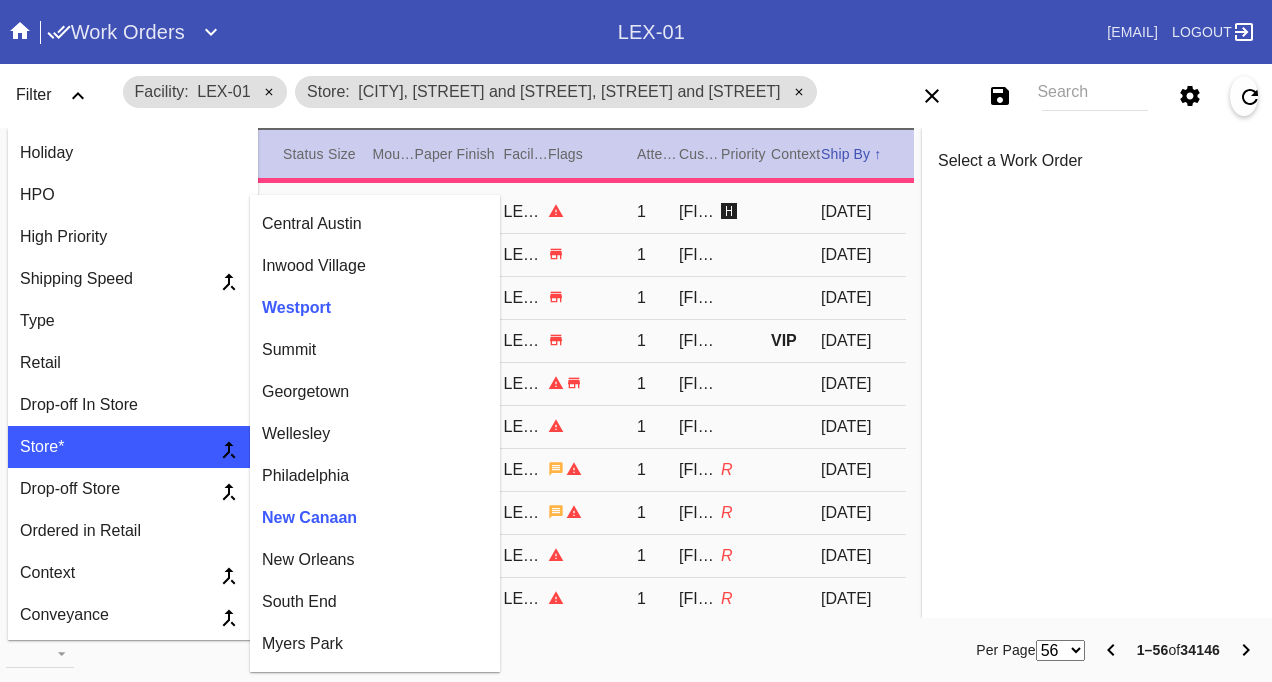 scroll, scrollTop: 0, scrollLeft: 0, axis: both 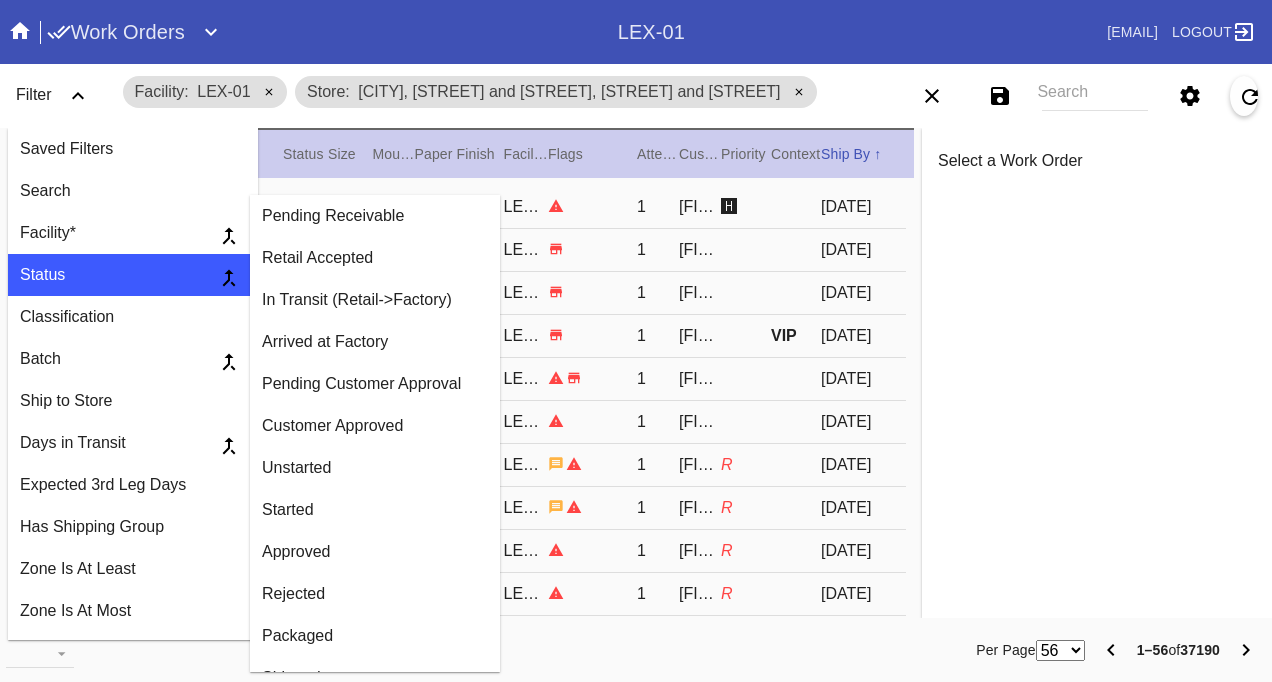 click on "Retail Accepted" at bounding box center (375, 258) 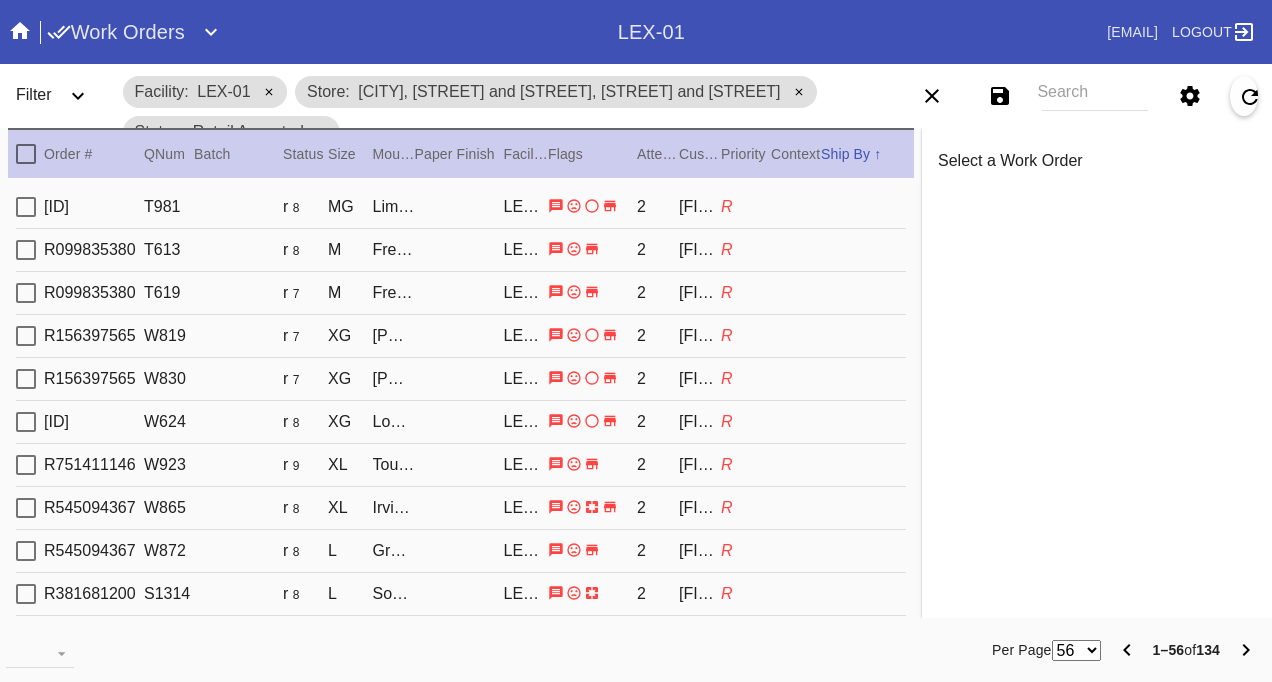 scroll, scrollTop: 36, scrollLeft: 0, axis: vertical 